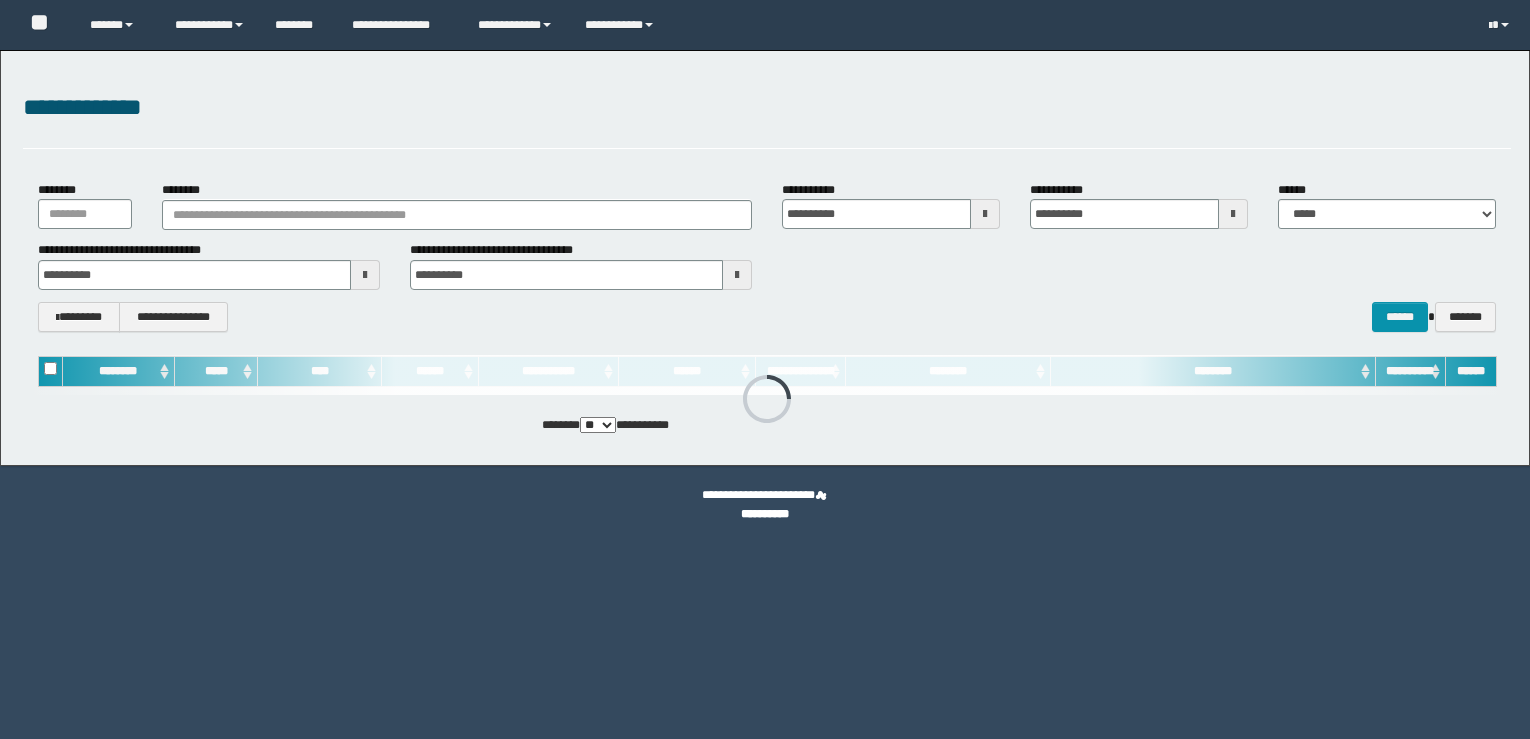 scroll, scrollTop: 0, scrollLeft: 0, axis: both 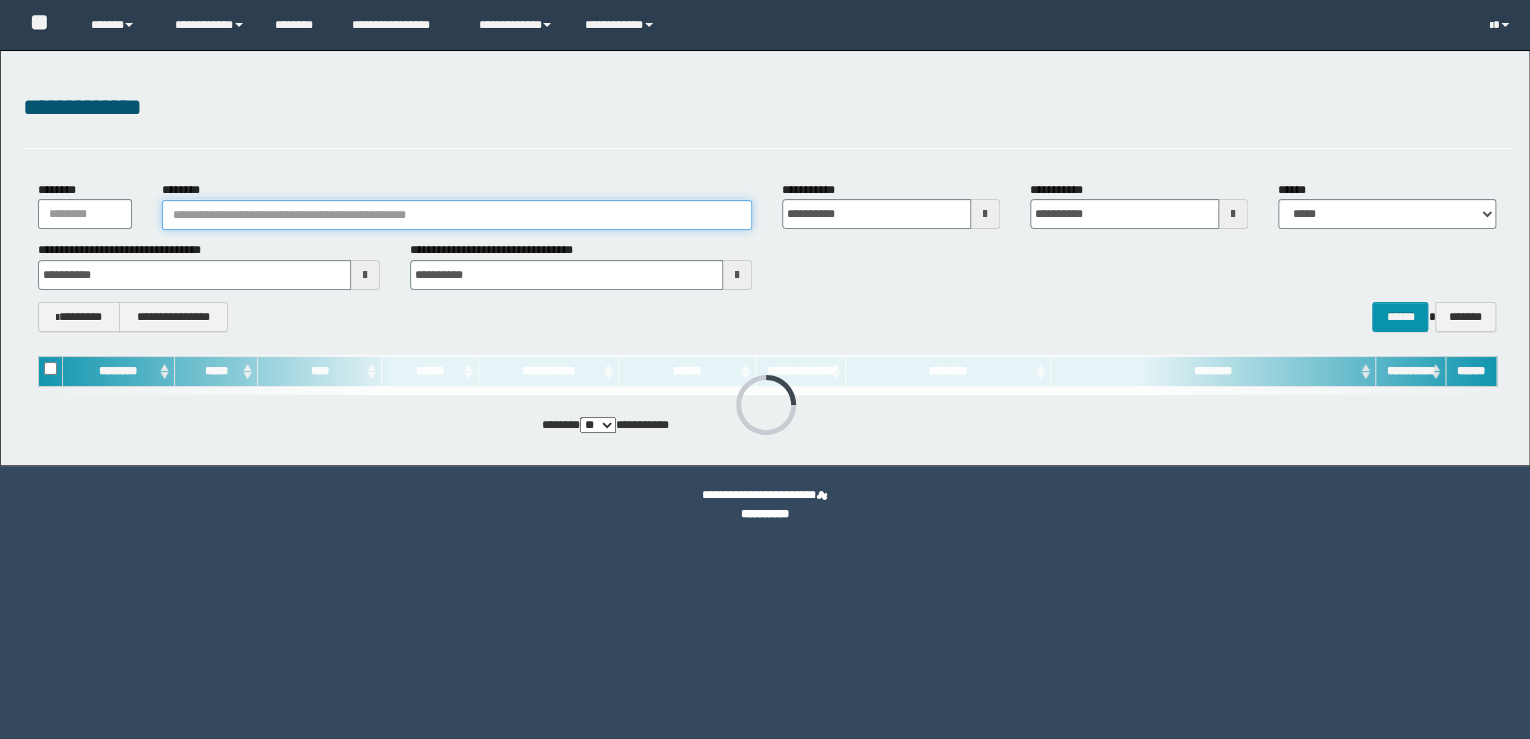 click on "********" at bounding box center (457, 215) 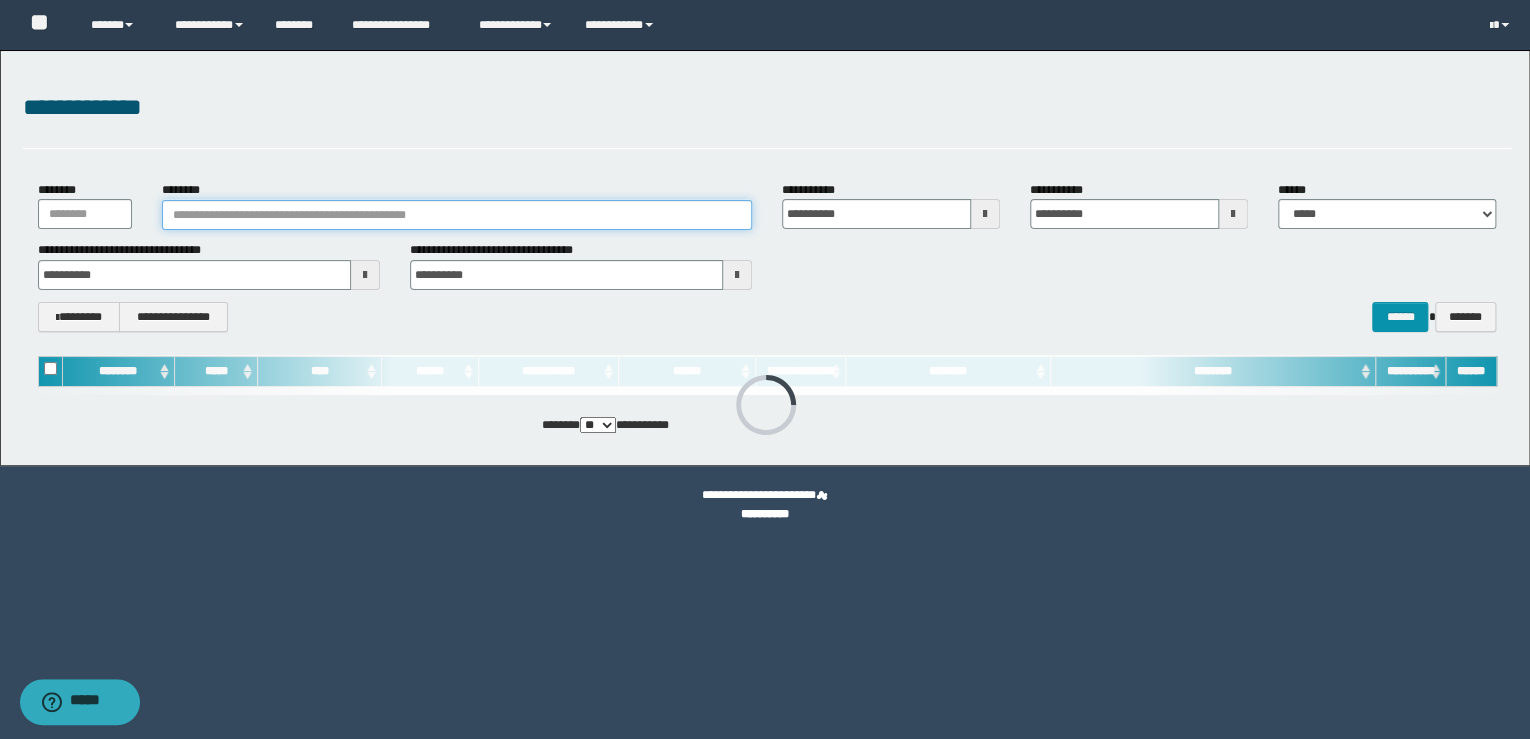 paste on "**********" 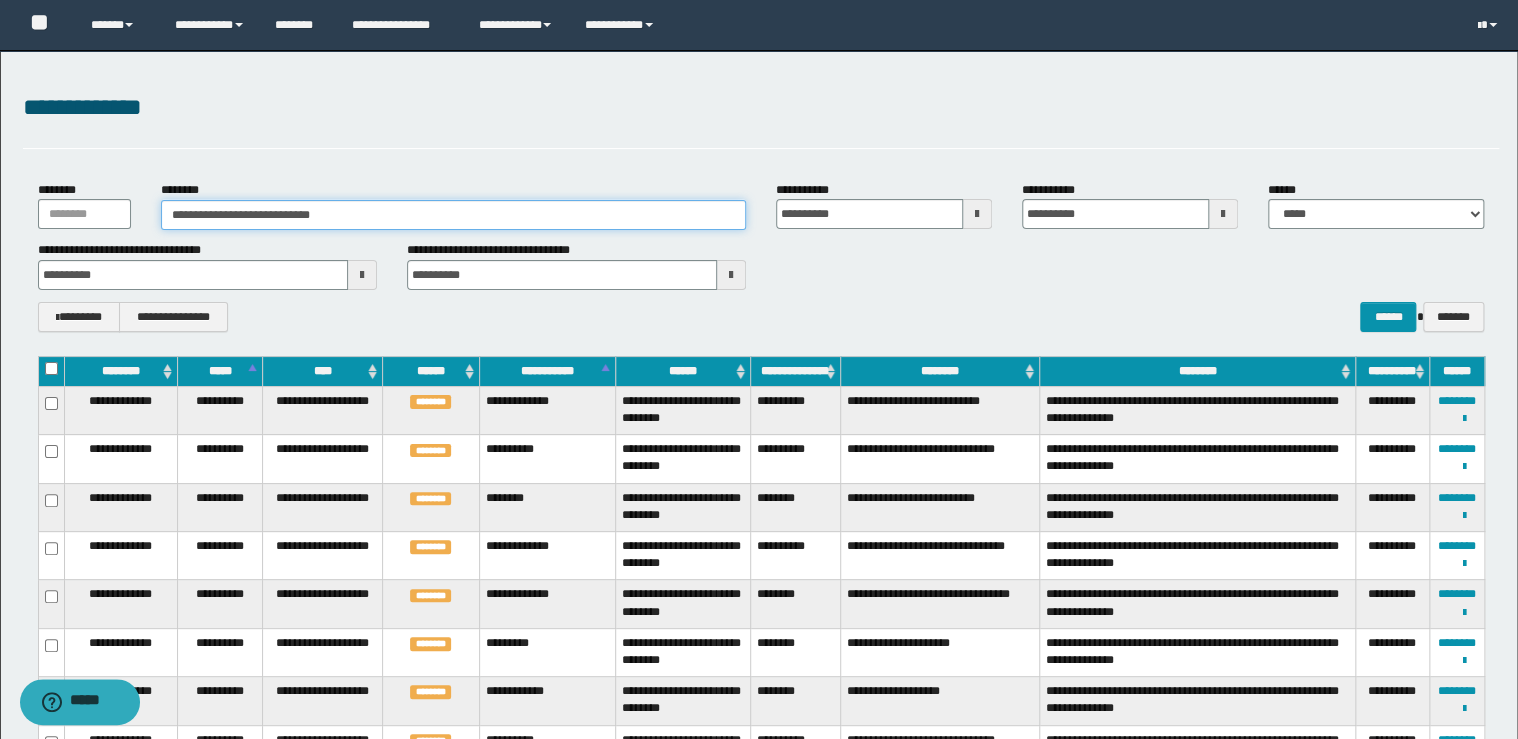 type on "**********" 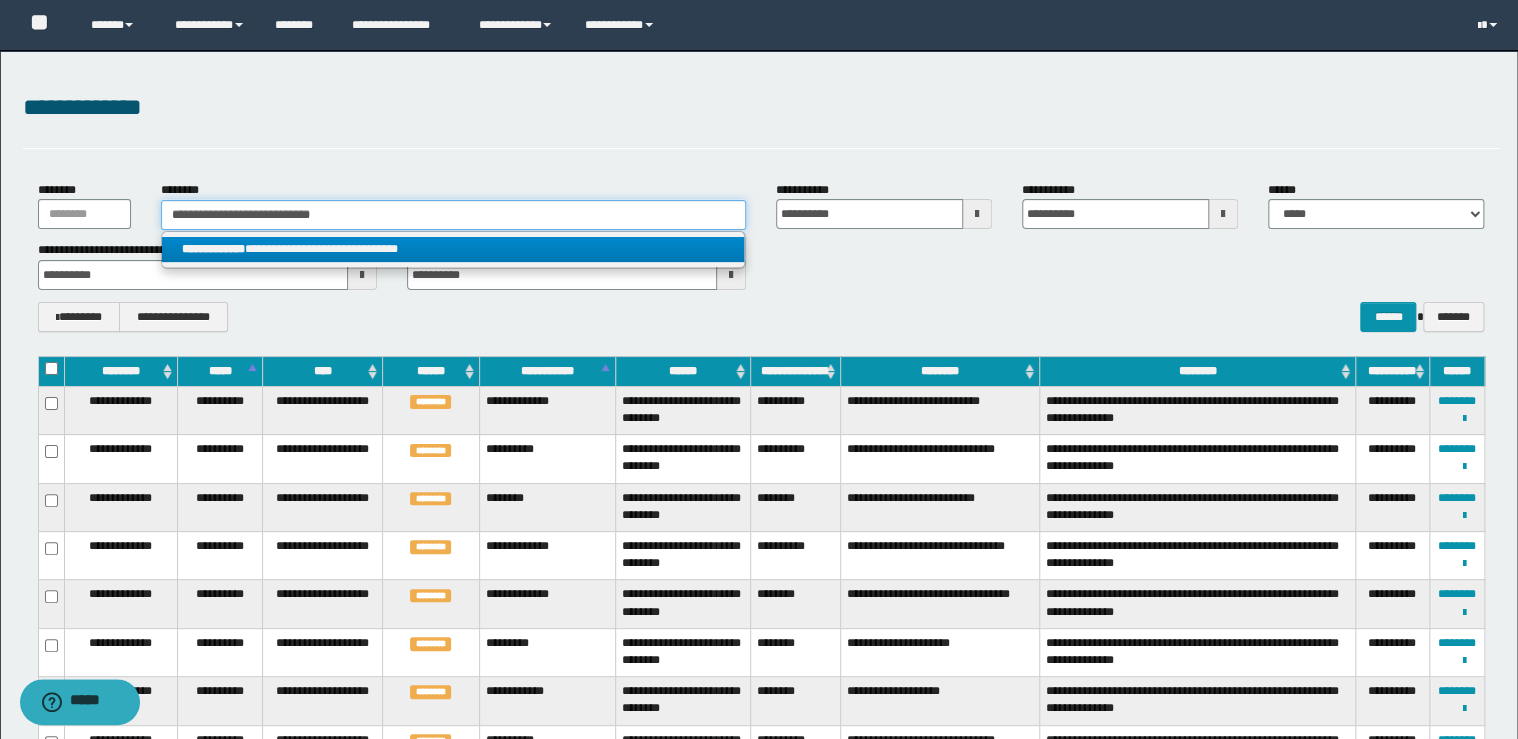 type on "**********" 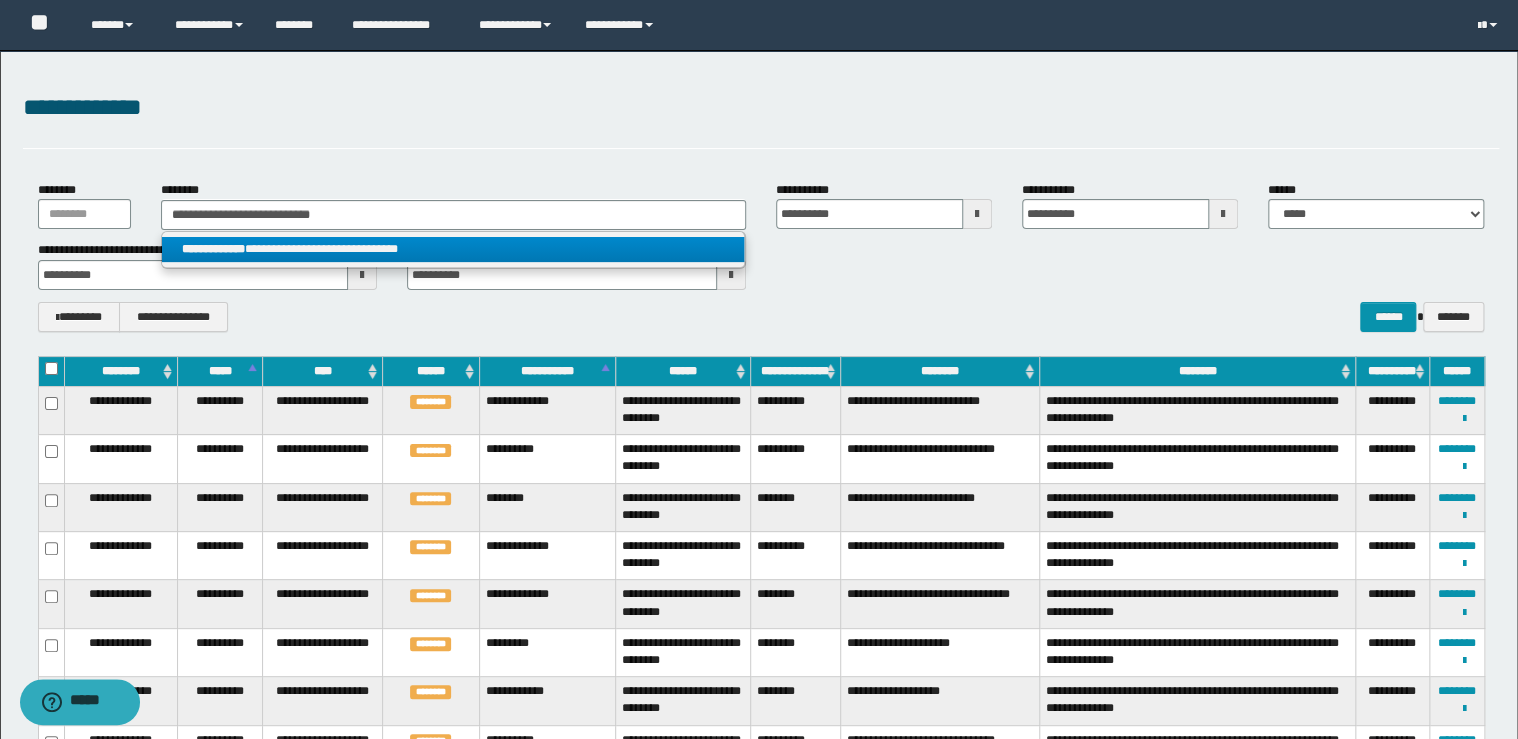click on "**********" at bounding box center (453, 249) 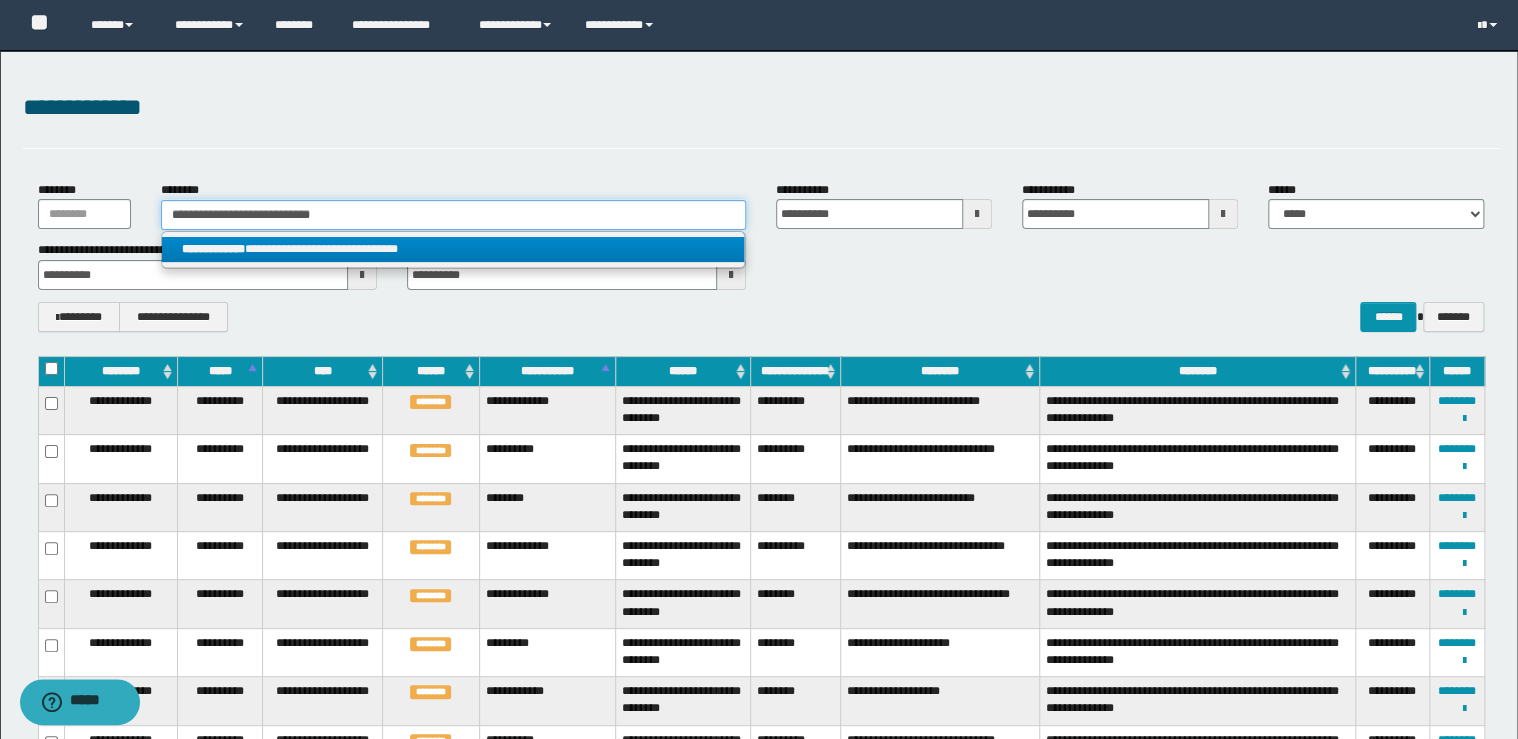 type 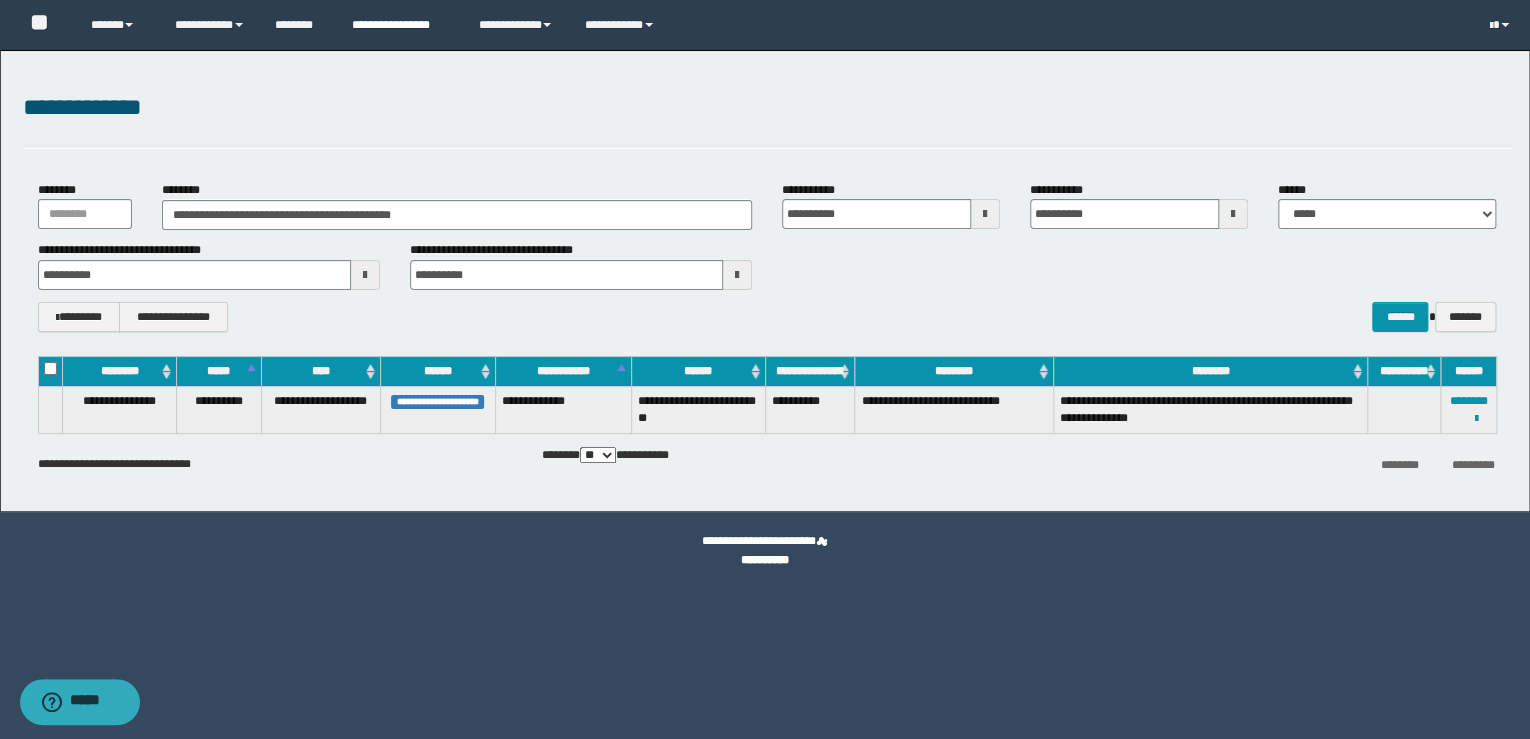 click on "**********" at bounding box center [400, 25] 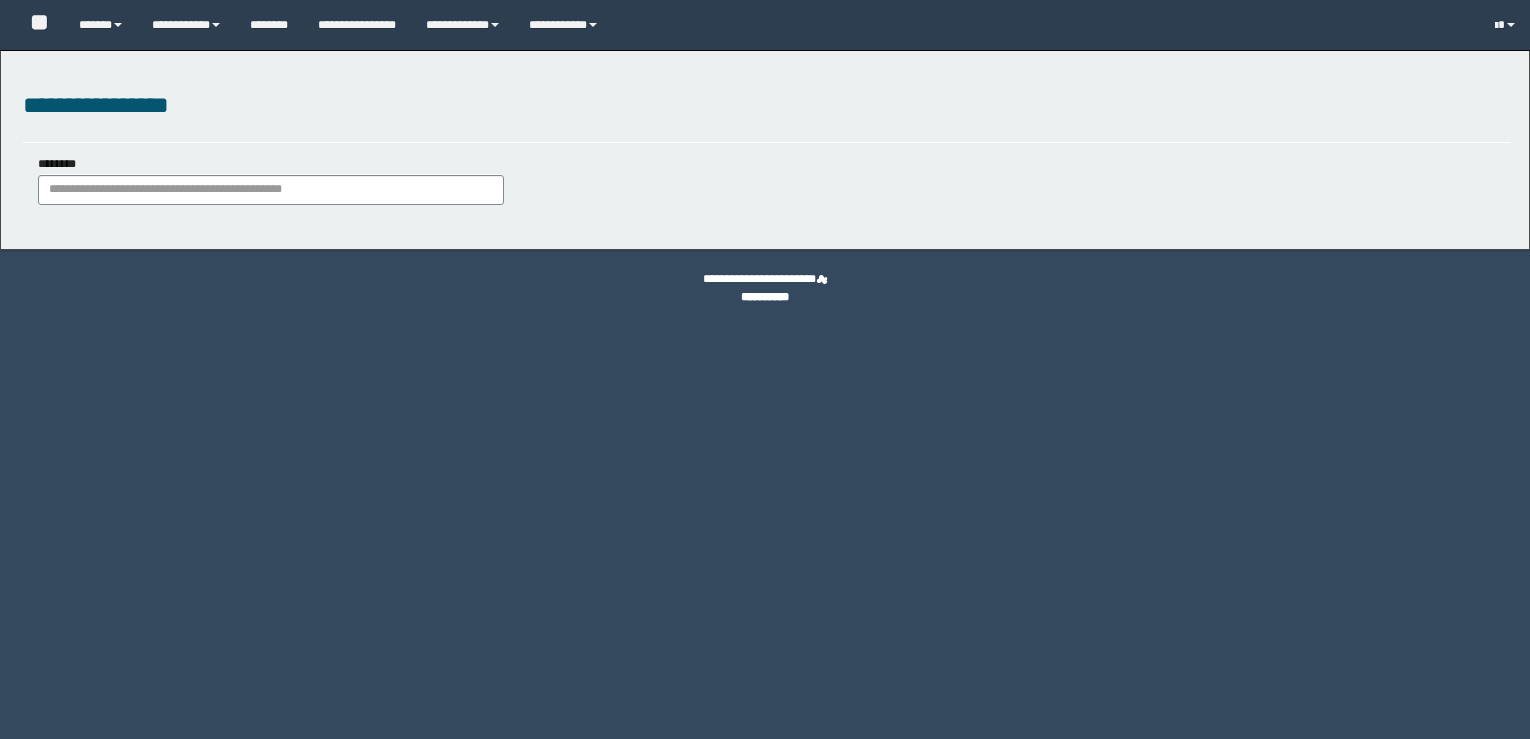 scroll, scrollTop: 0, scrollLeft: 0, axis: both 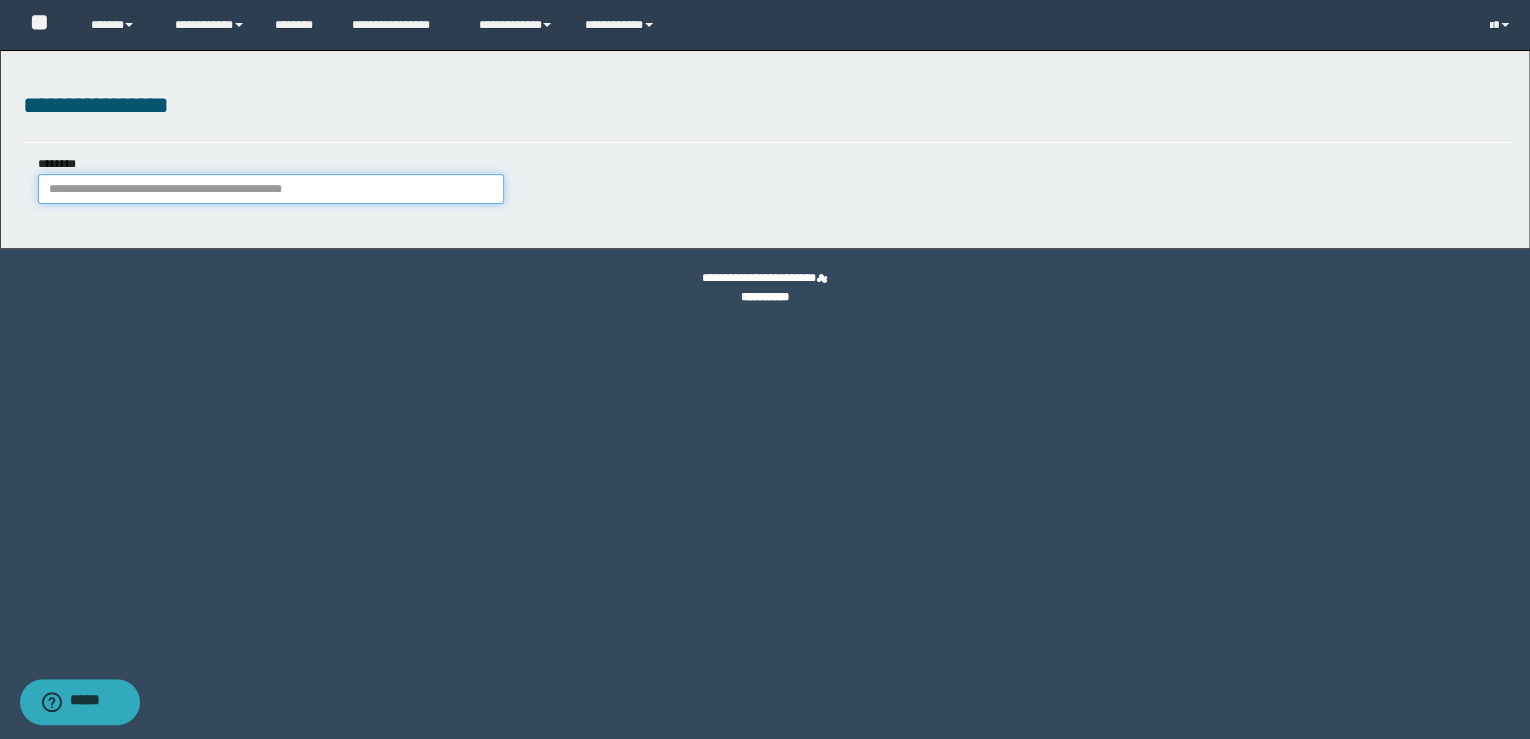 click on "********" at bounding box center (271, 189) 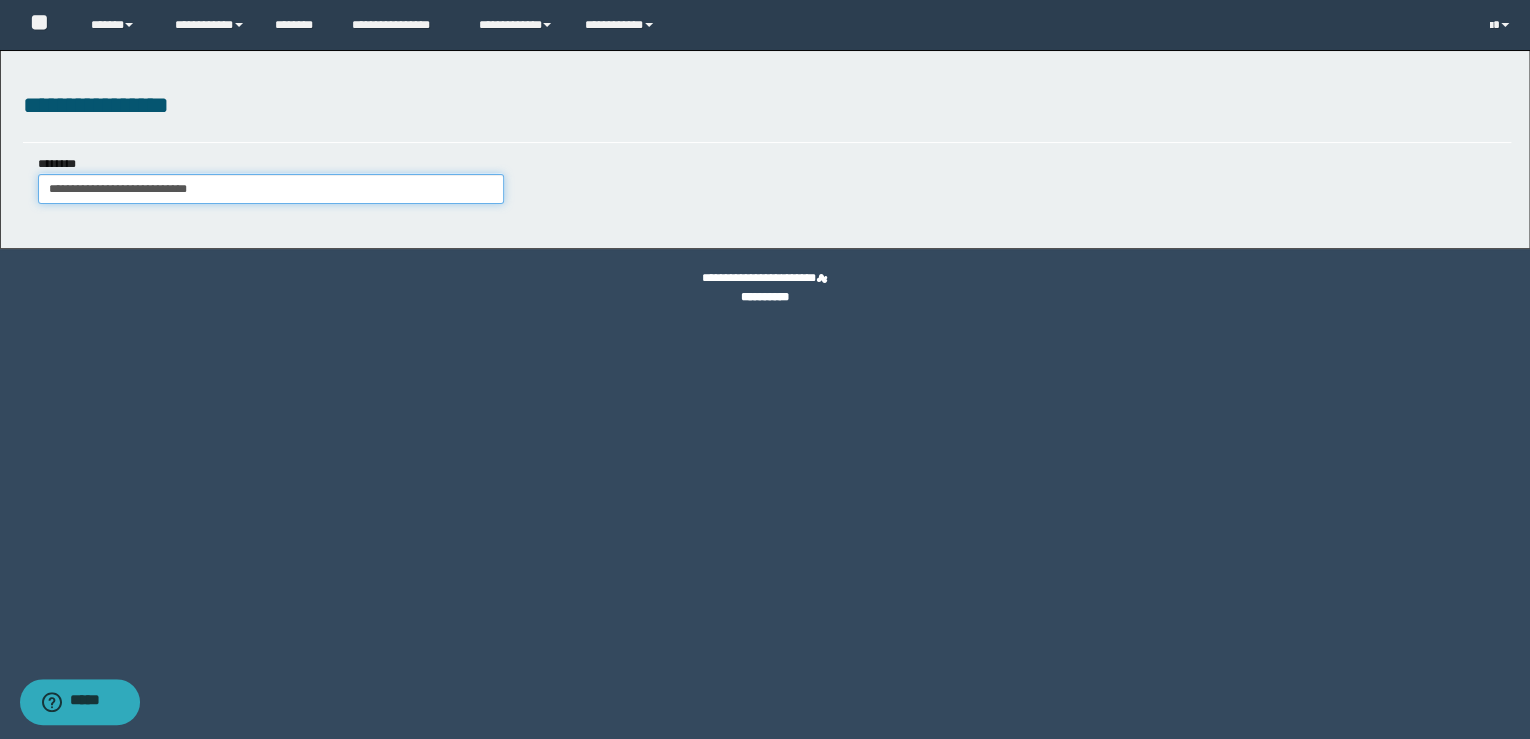 type on "**********" 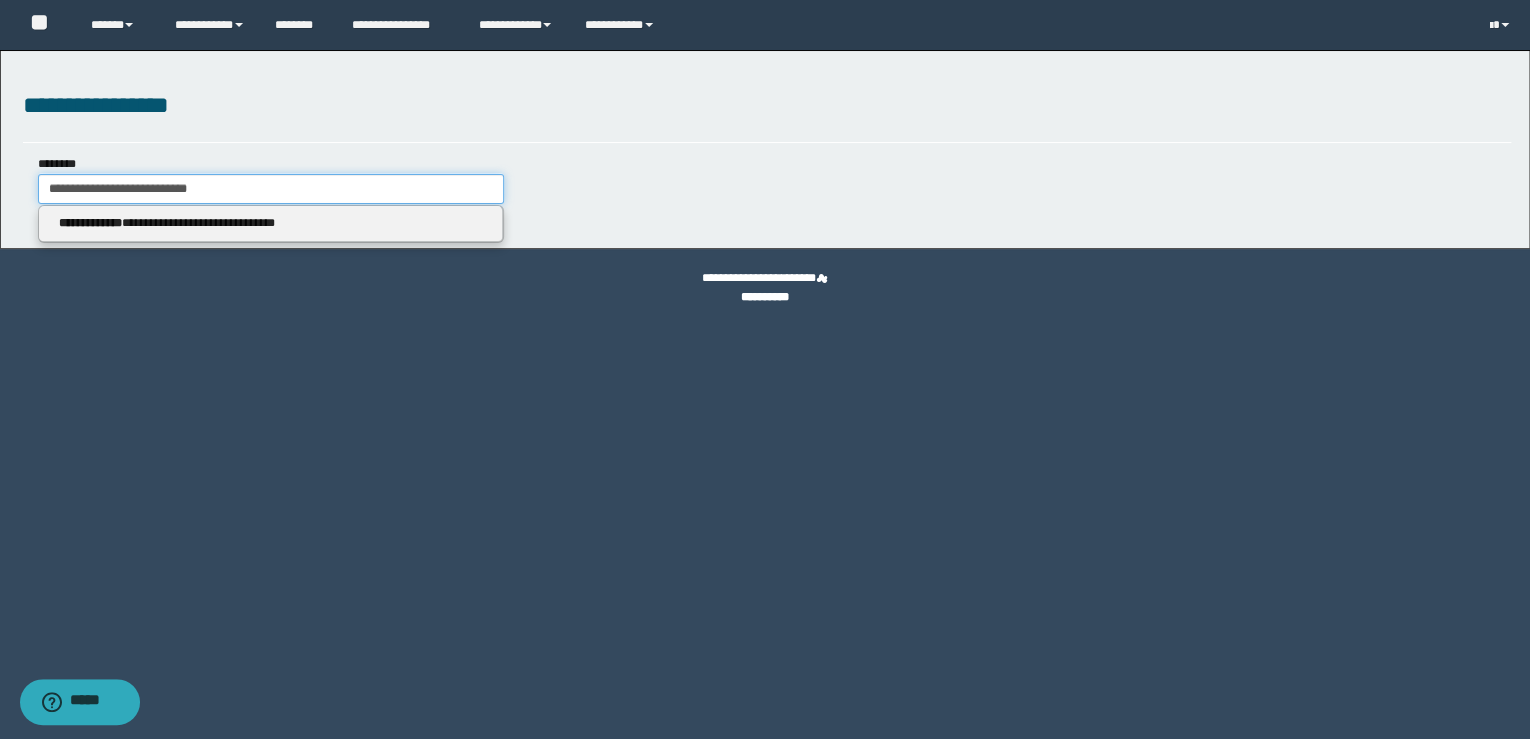 type on "**********" 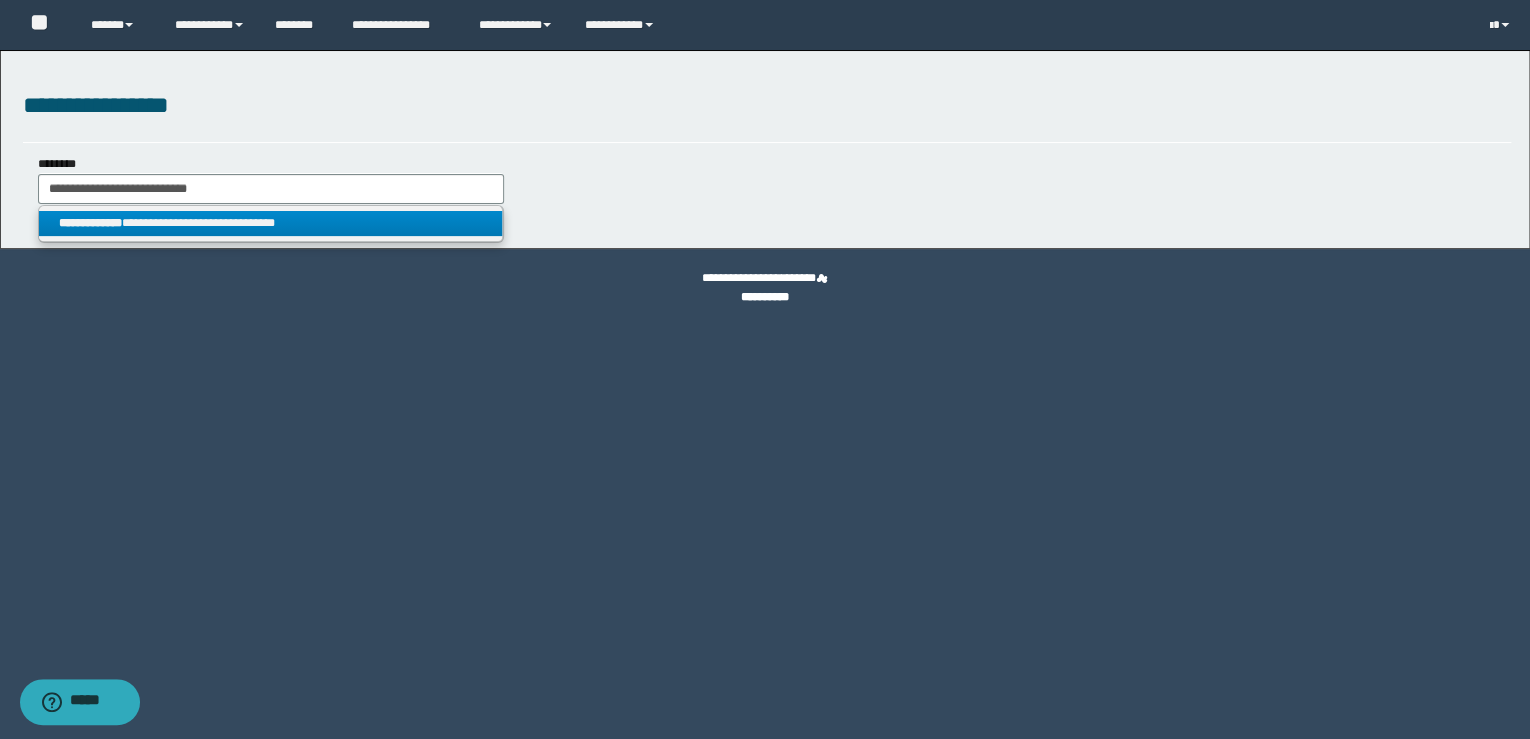 click on "**********" at bounding box center (271, 223) 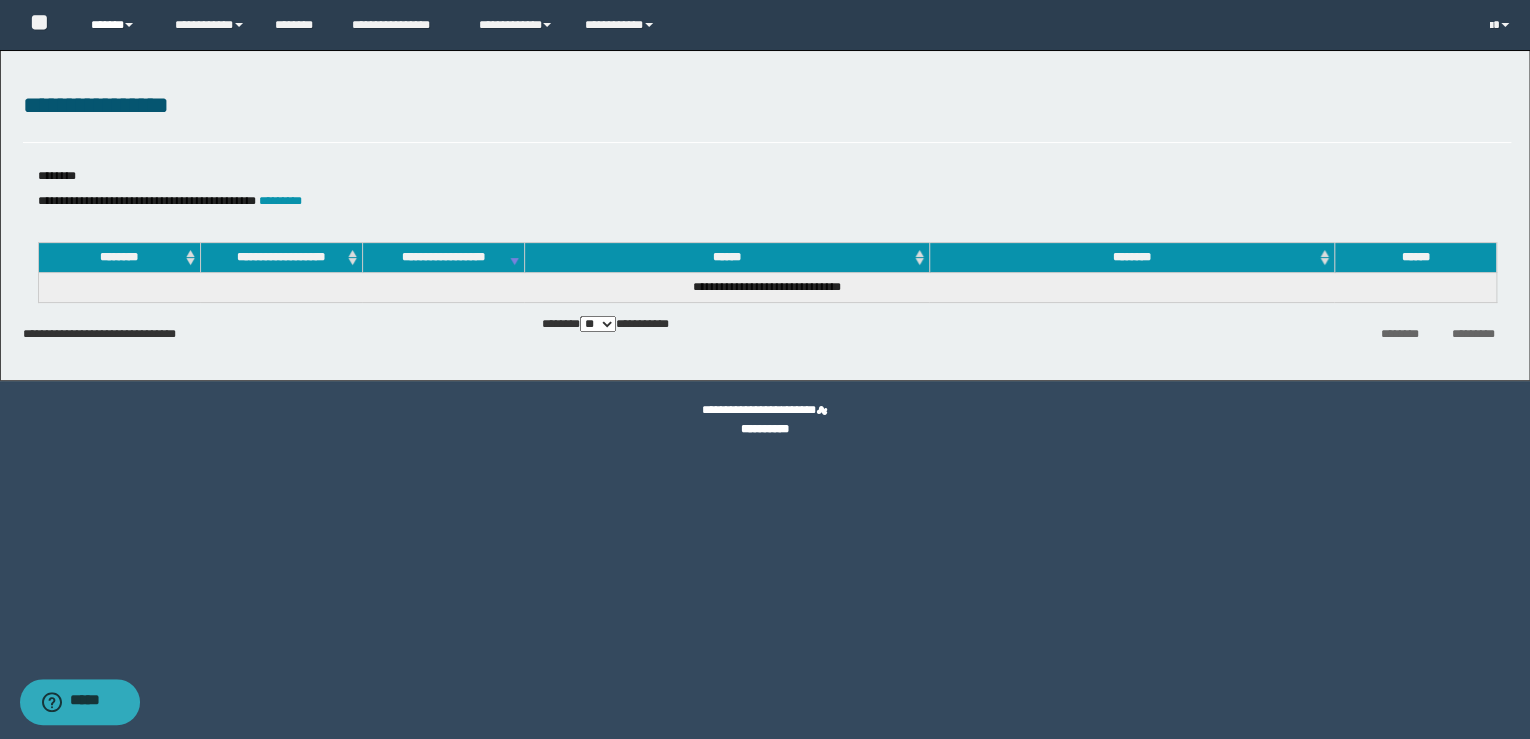 click on "******" at bounding box center (117, 25) 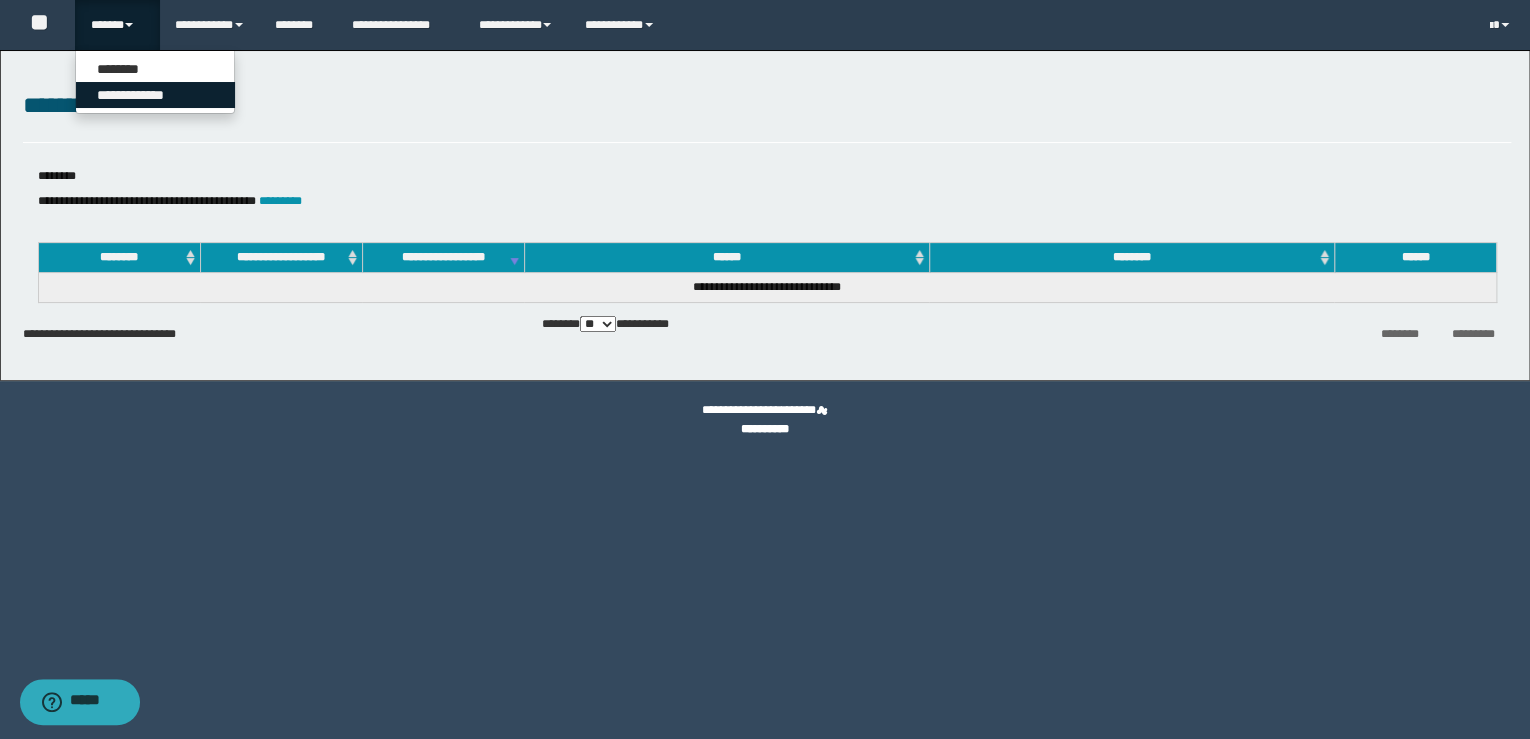 click on "**********" at bounding box center [155, 95] 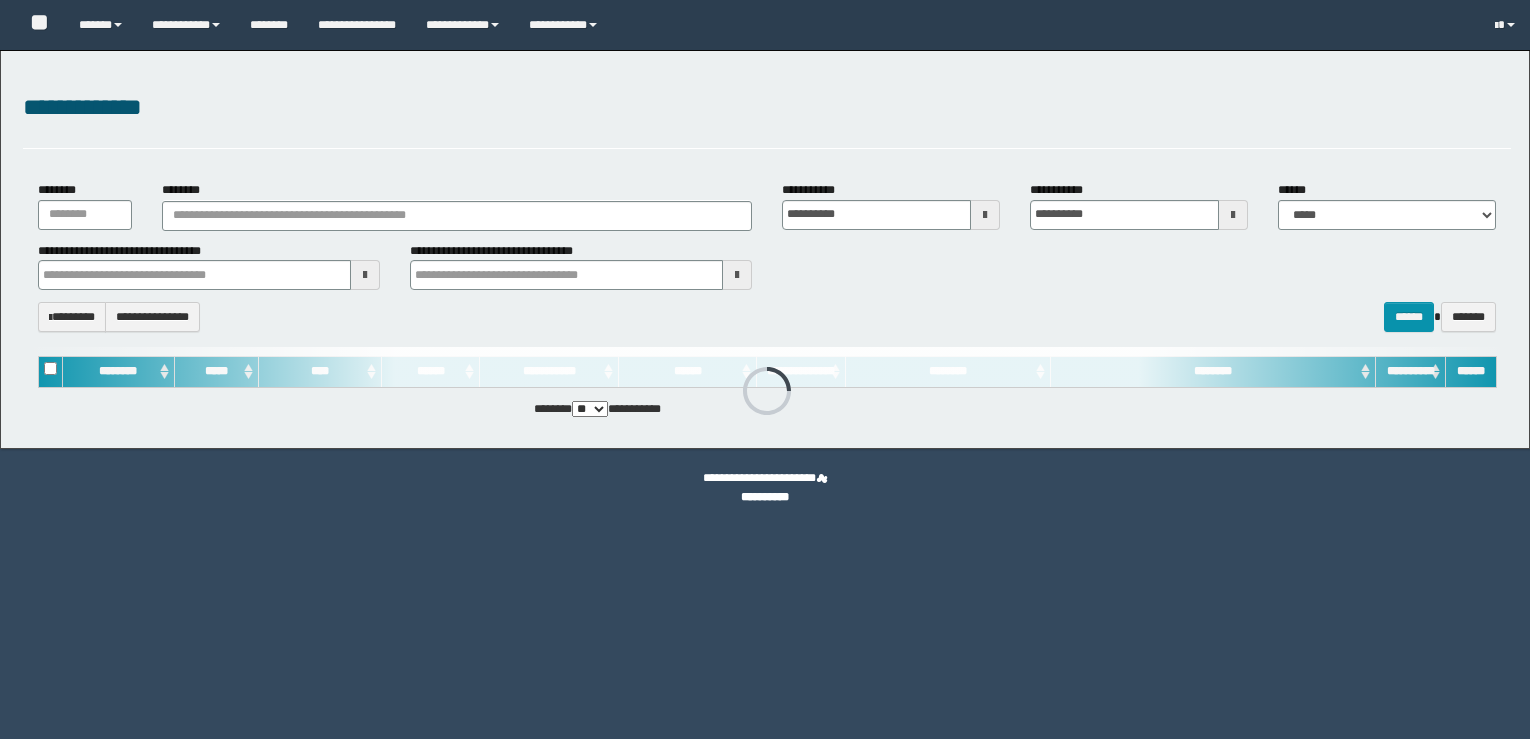 scroll, scrollTop: 0, scrollLeft: 0, axis: both 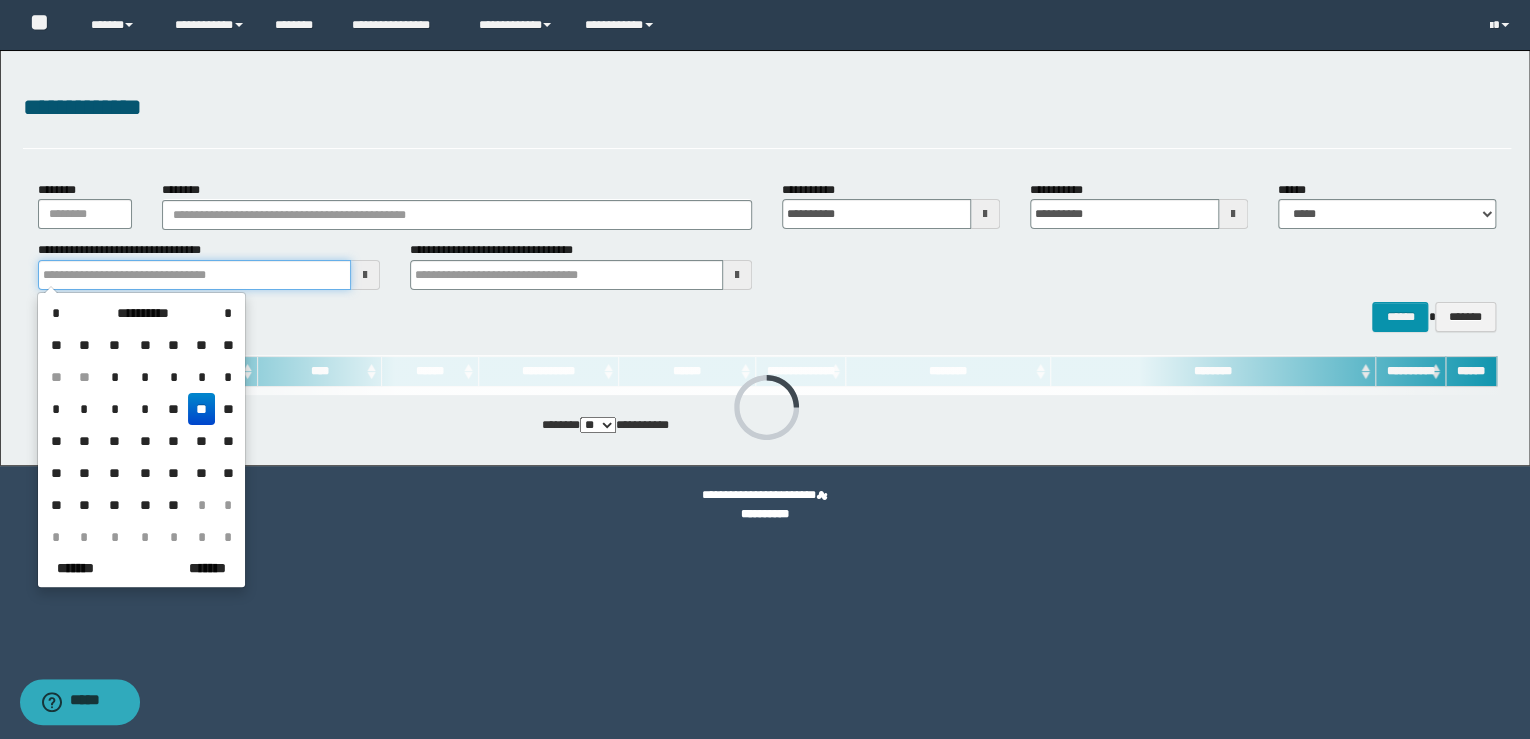 click at bounding box center (194, 275) 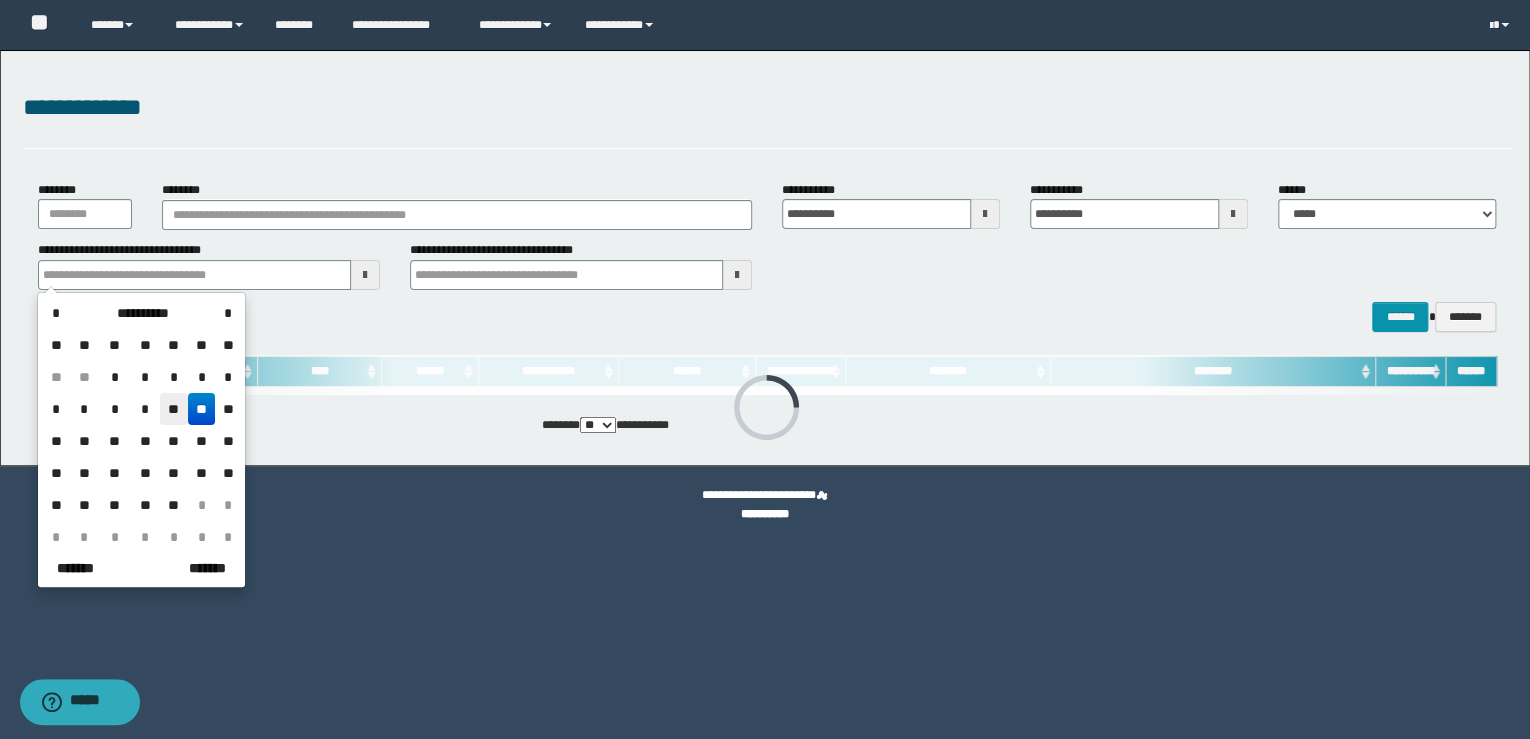 click on "**" at bounding box center (174, 409) 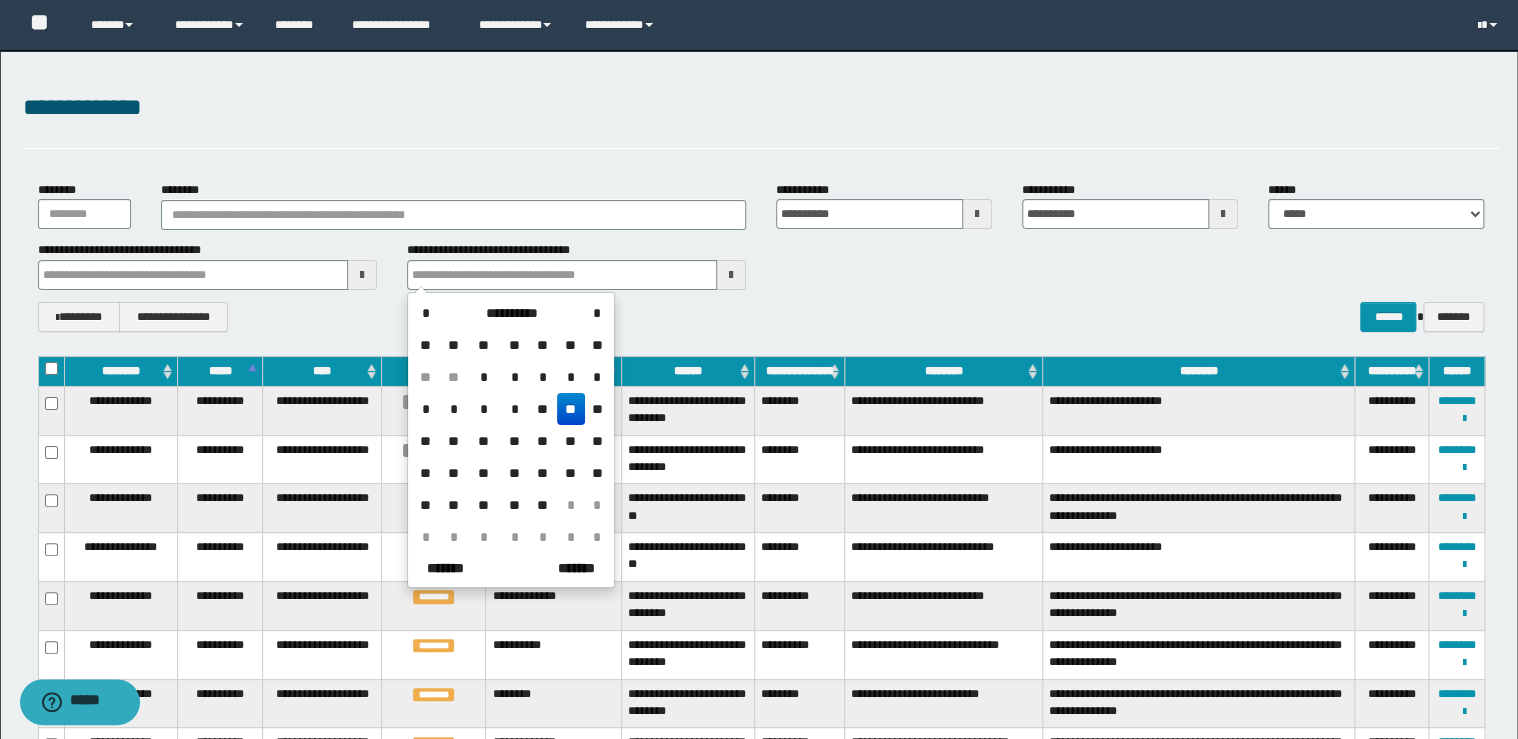 click on "**" at bounding box center [543, 409] 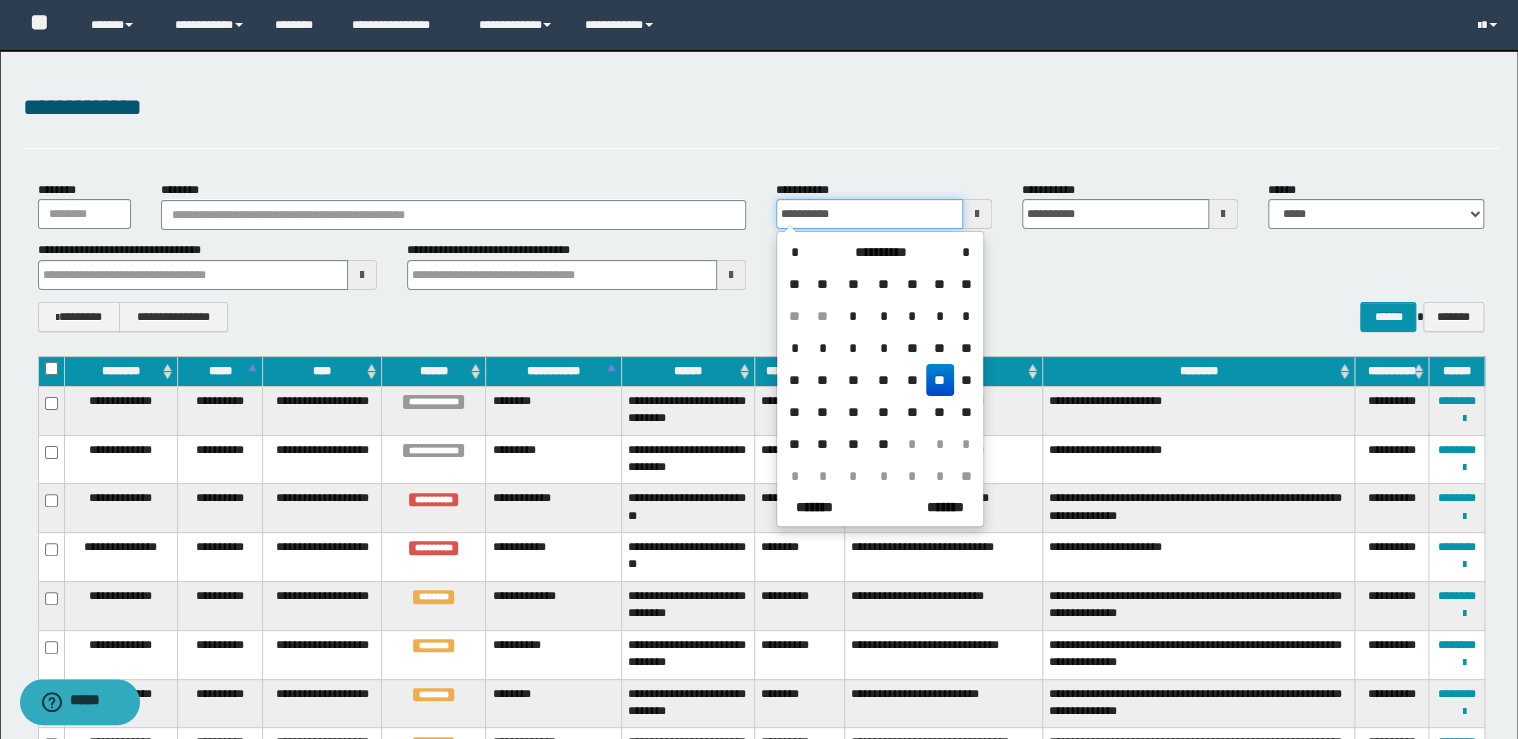 drag, startPoint x: 892, startPoint y: 218, endPoint x: 519, endPoint y: 183, distance: 374.6385 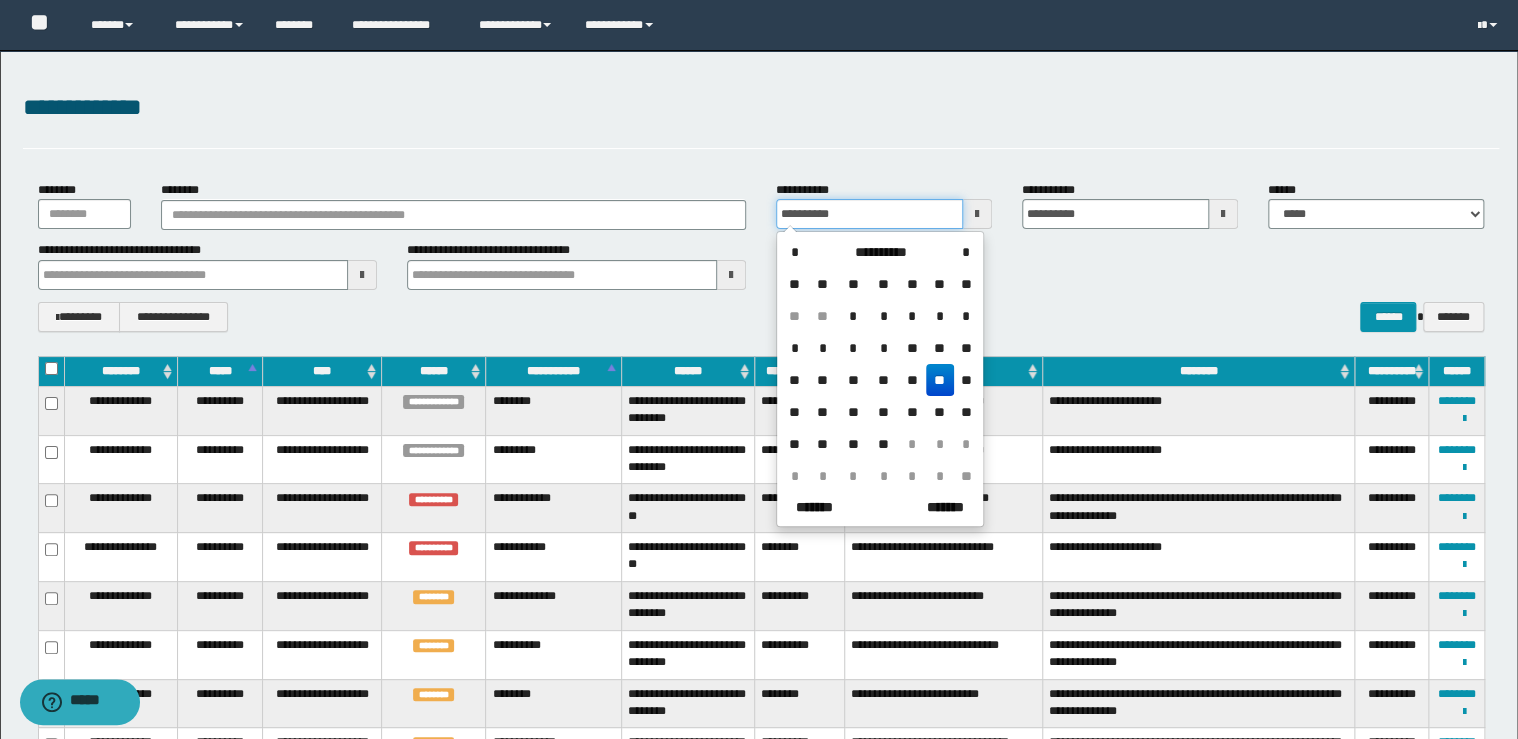 type on "**********" 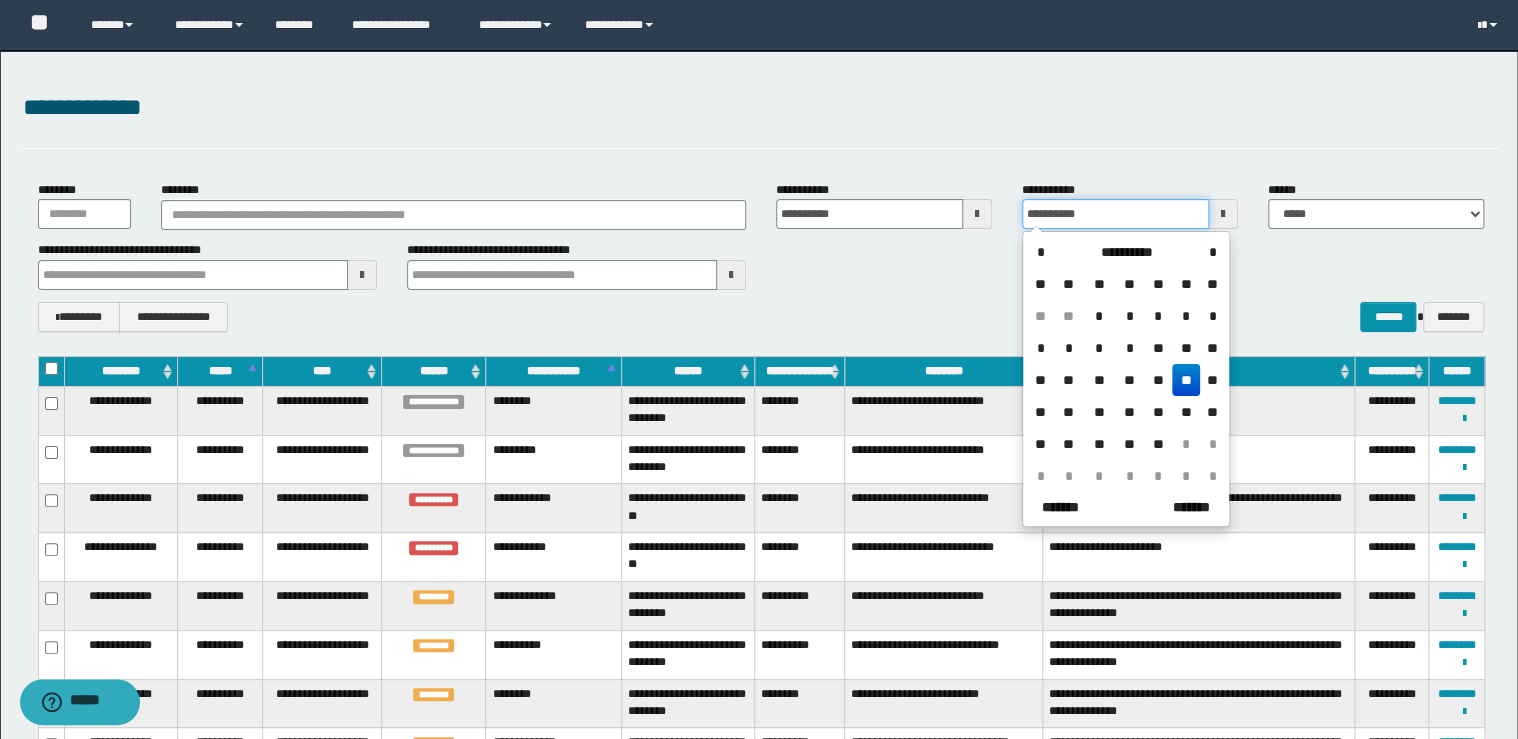 drag, startPoint x: 1093, startPoint y: 216, endPoint x: 925, endPoint y: 212, distance: 168.0476 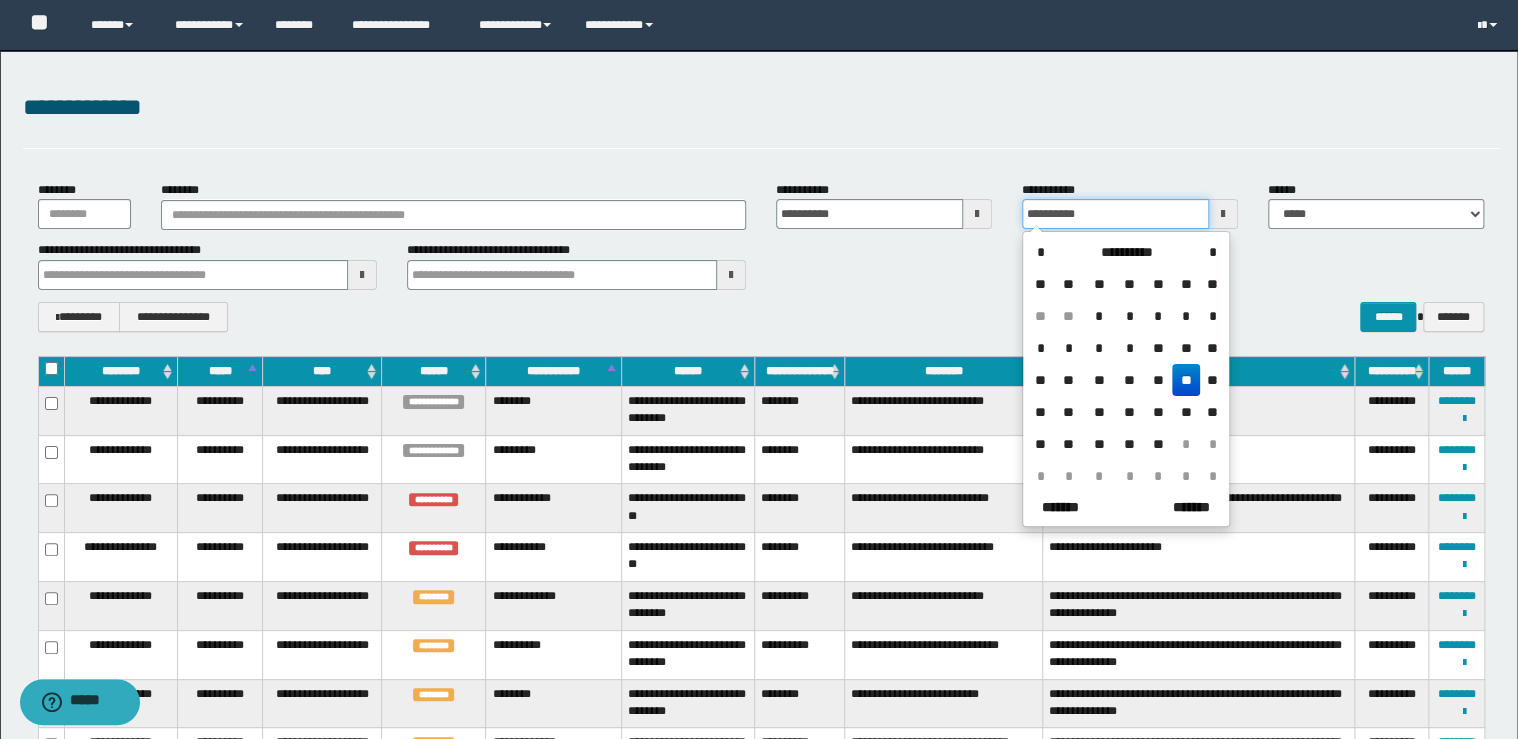type 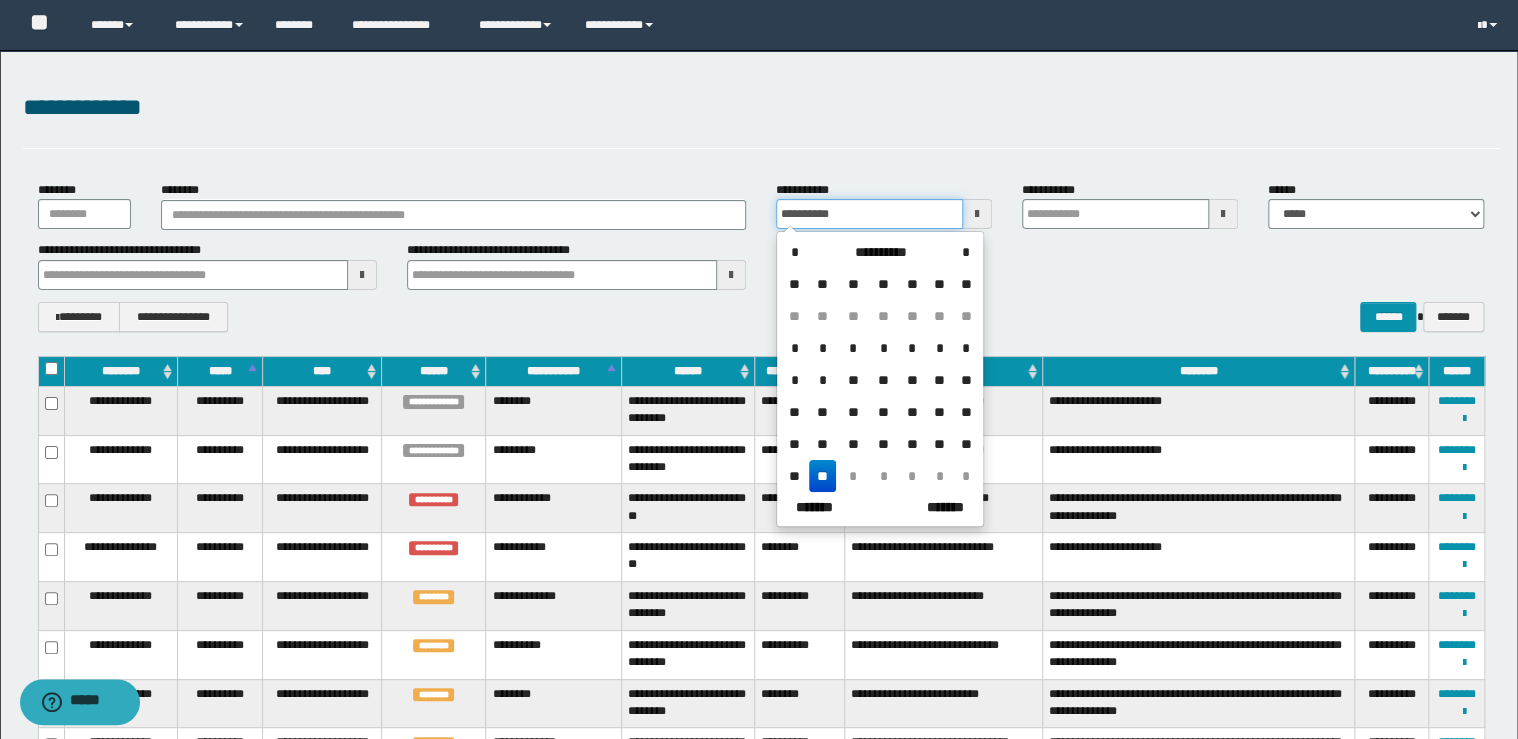 drag, startPoint x: 854, startPoint y: 208, endPoint x: 832, endPoint y: 270, distance: 65.78754 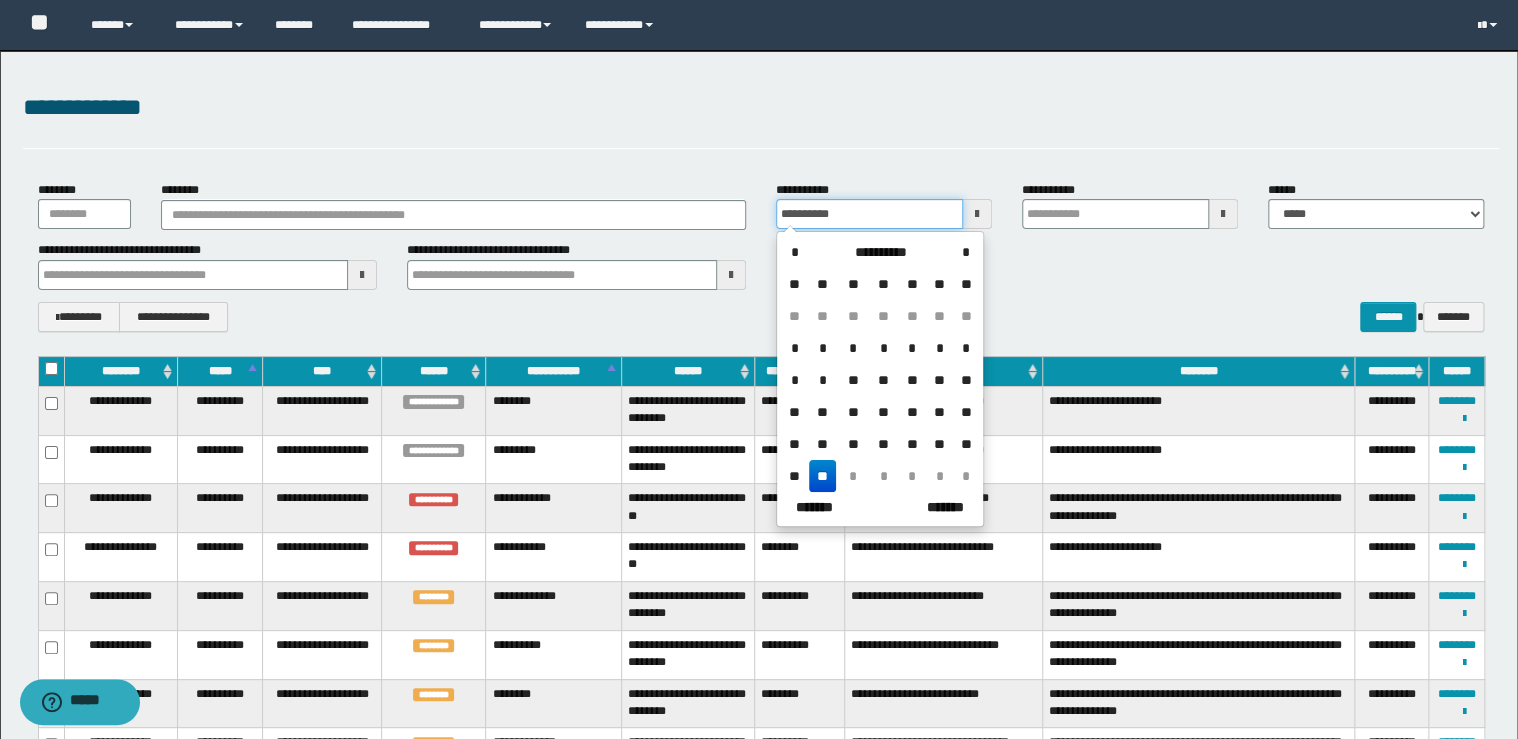 type on "**********" 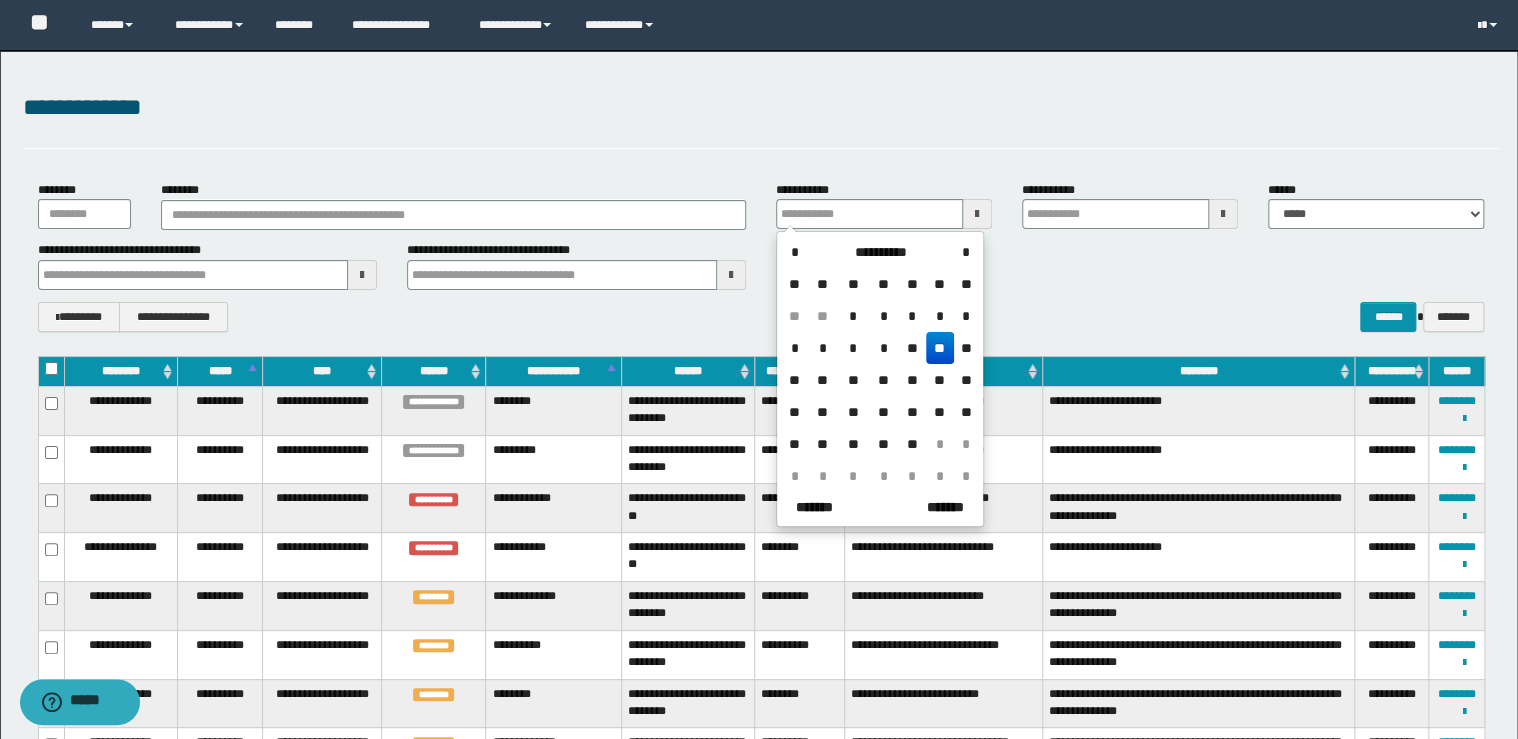 click on "**********" at bounding box center (761, 317) 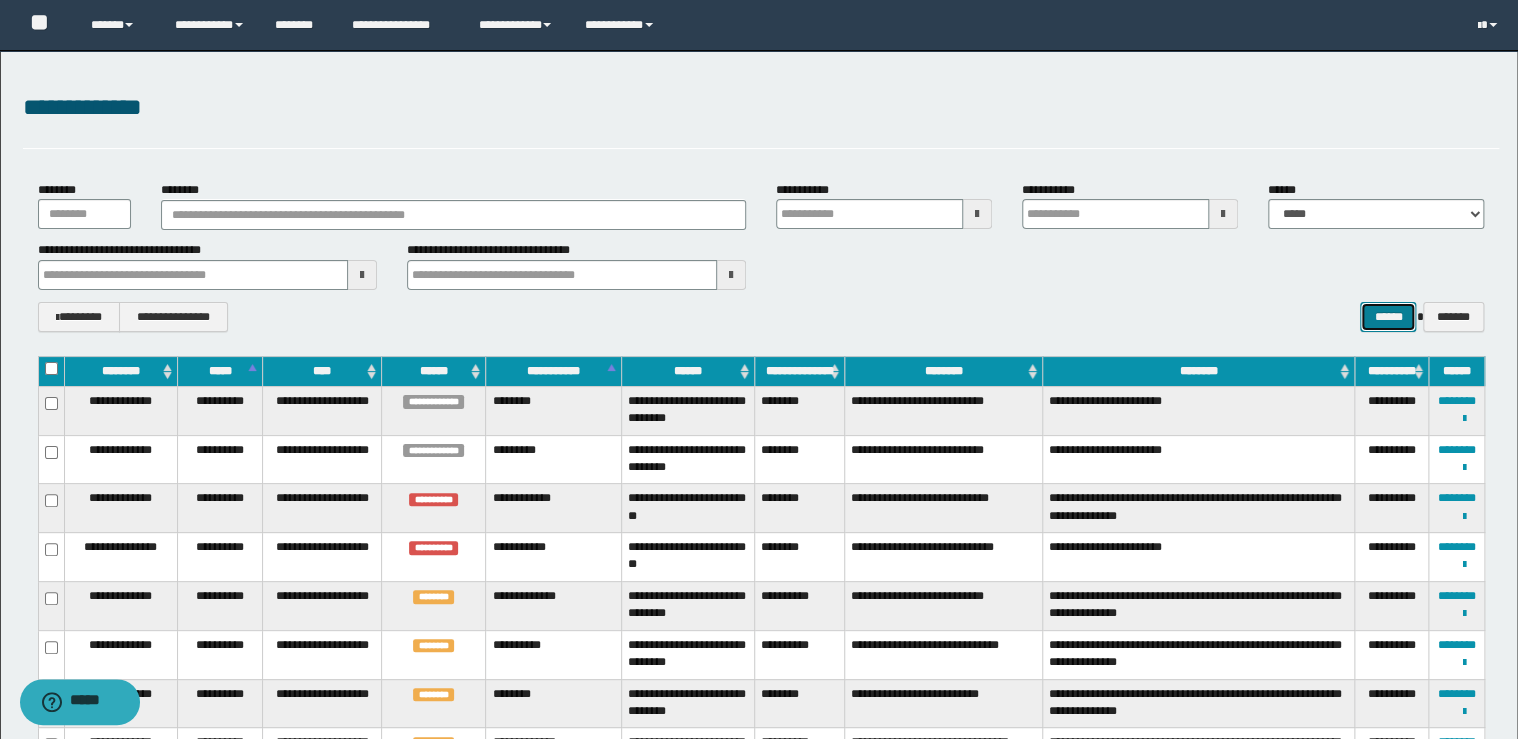 click on "******" at bounding box center (1388, 317) 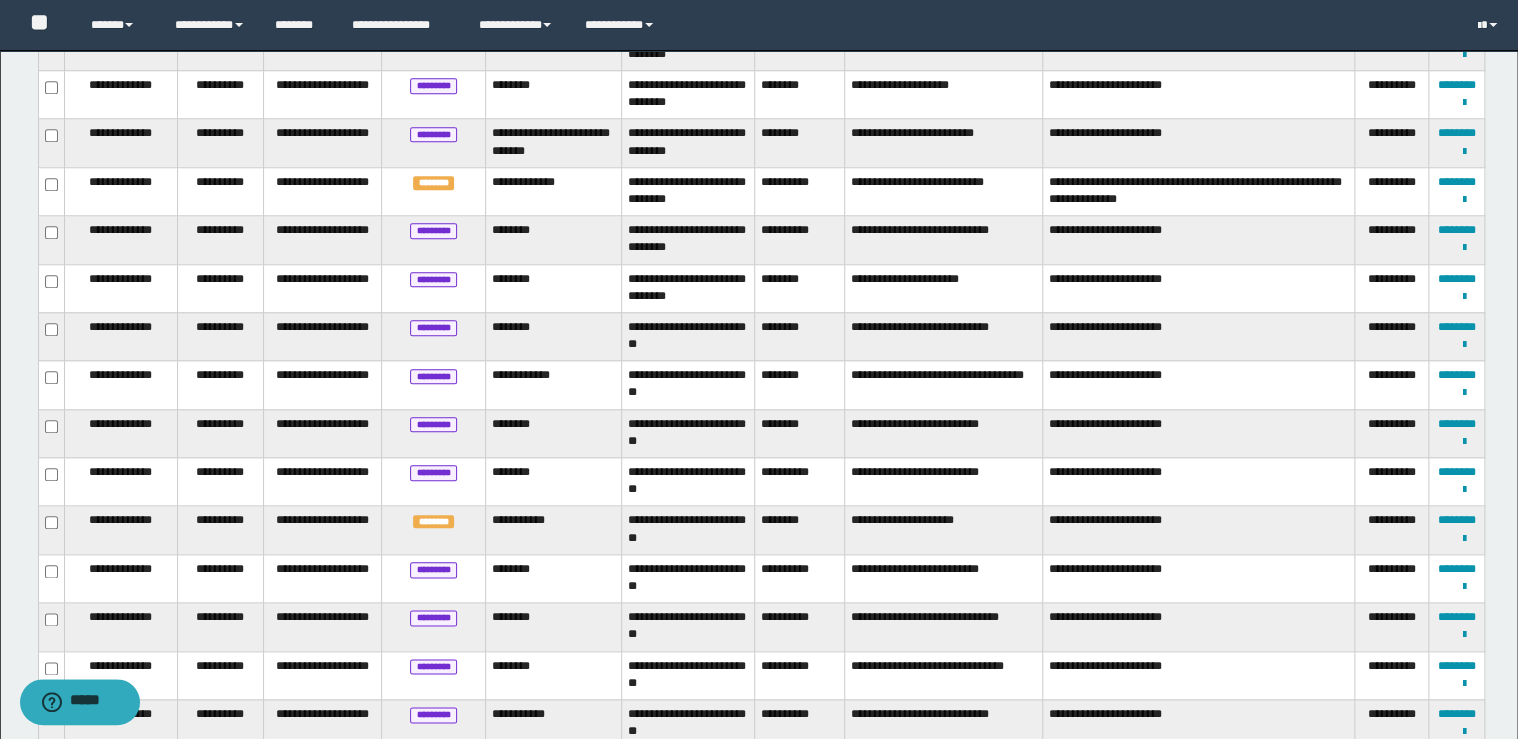 scroll, scrollTop: 1061, scrollLeft: 0, axis: vertical 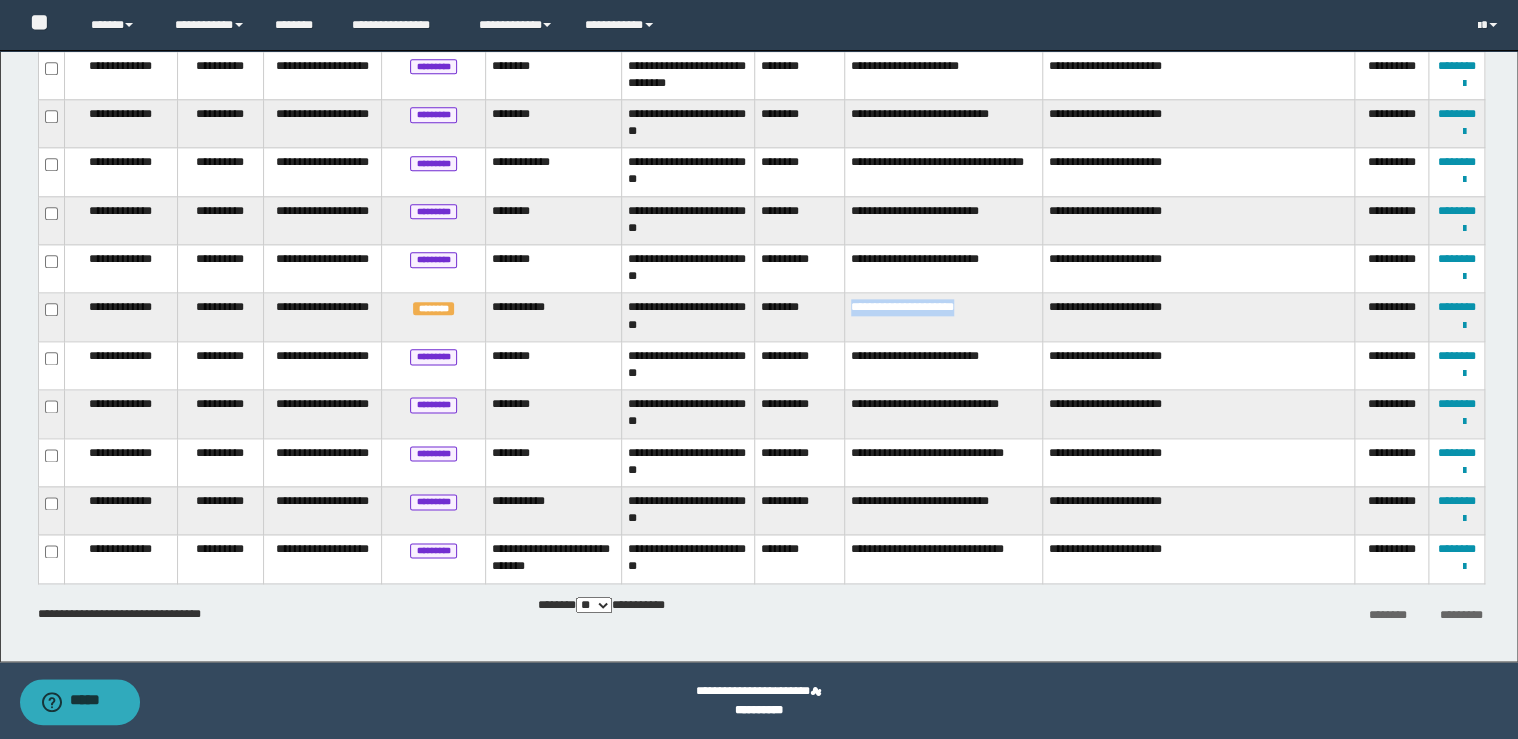 drag, startPoint x: 979, startPoint y: 297, endPoint x: 844, endPoint y: 296, distance: 135.00371 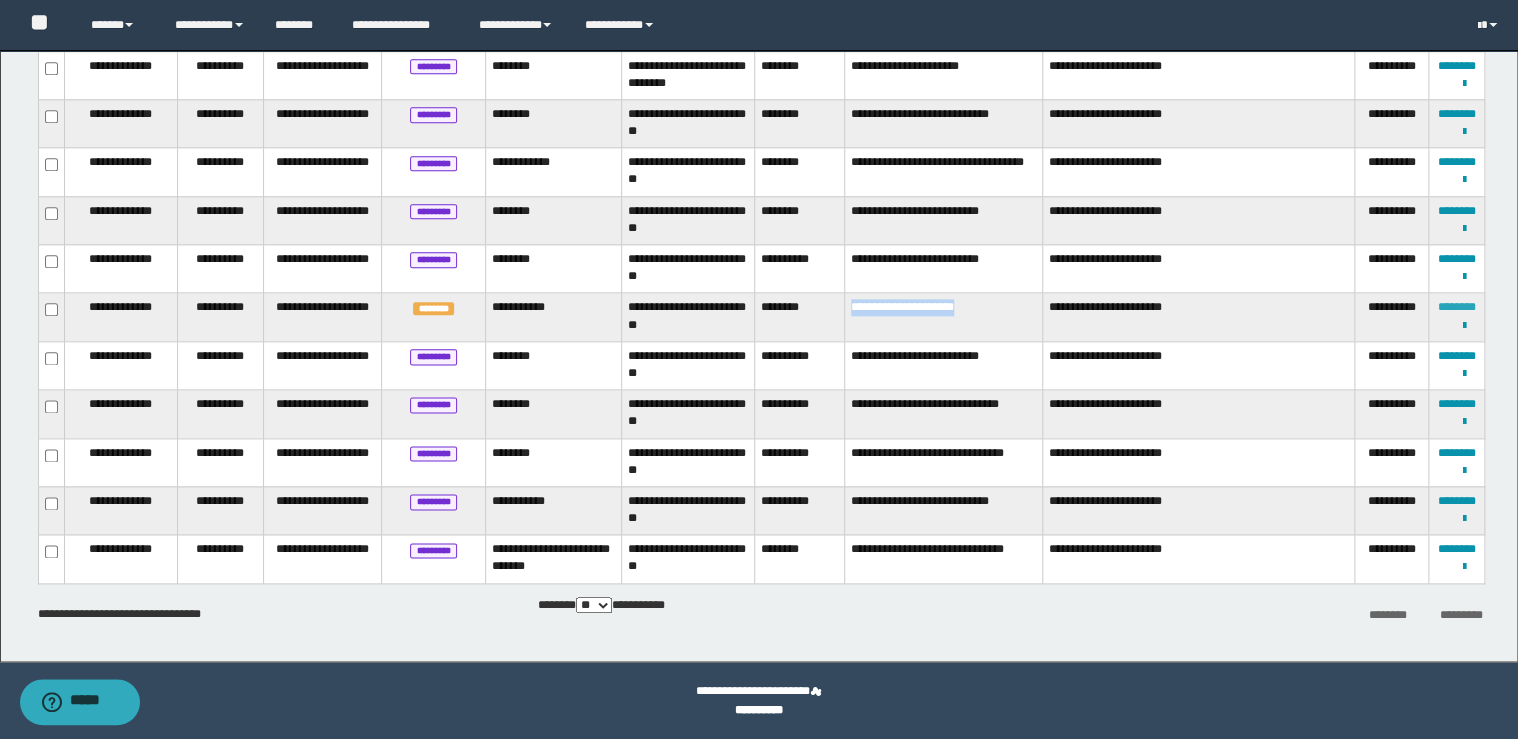 click on "********" at bounding box center (1457, 307) 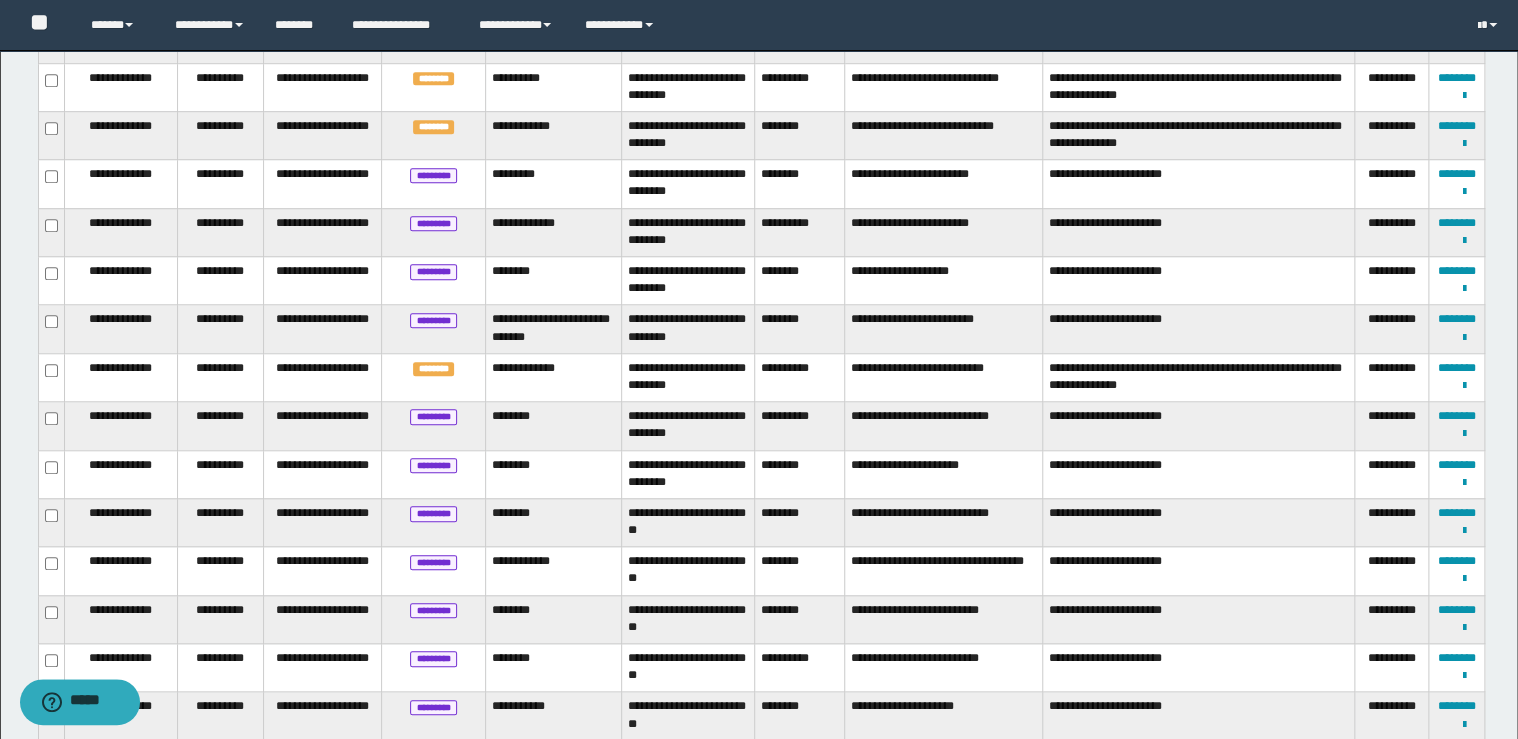 scroll, scrollTop: 661, scrollLeft: 0, axis: vertical 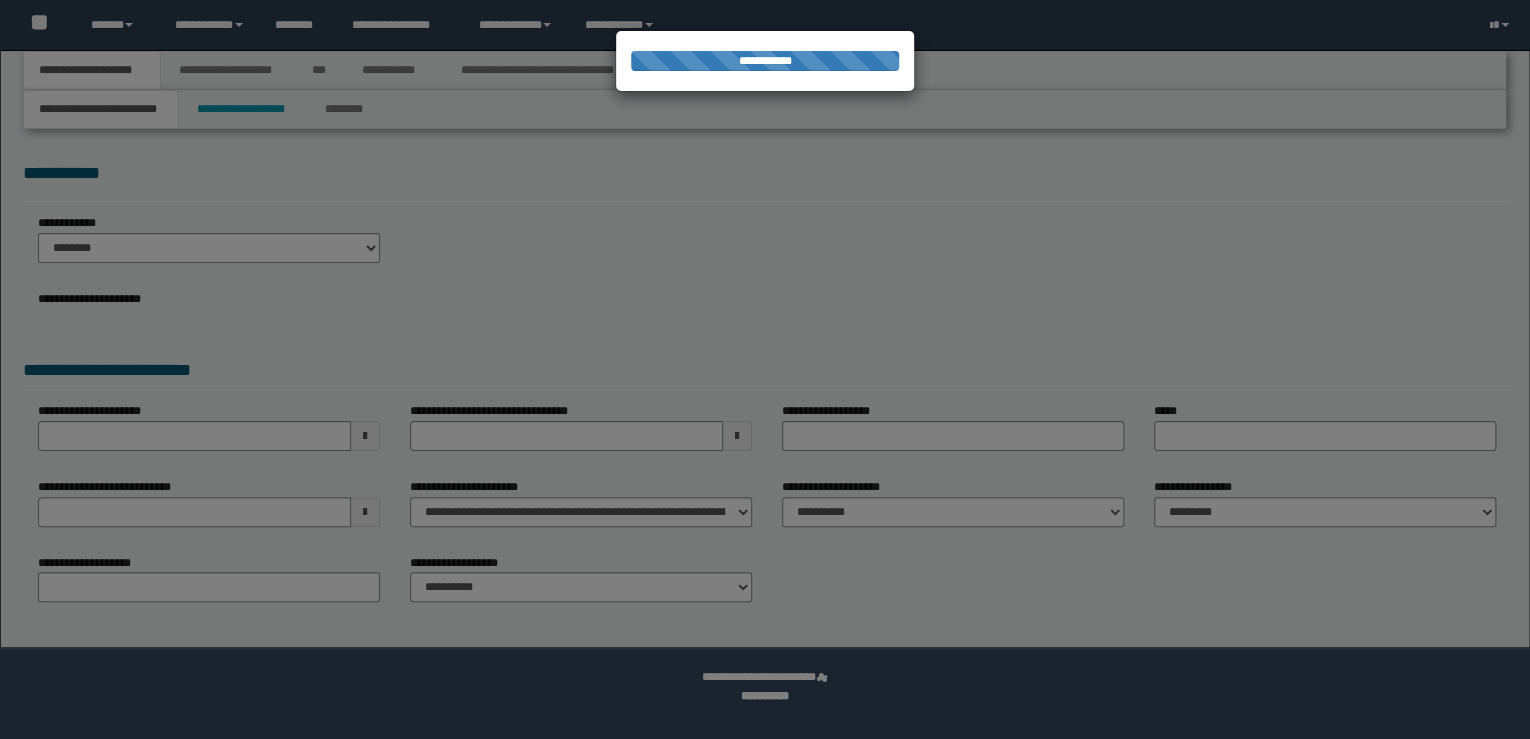 select on "*" 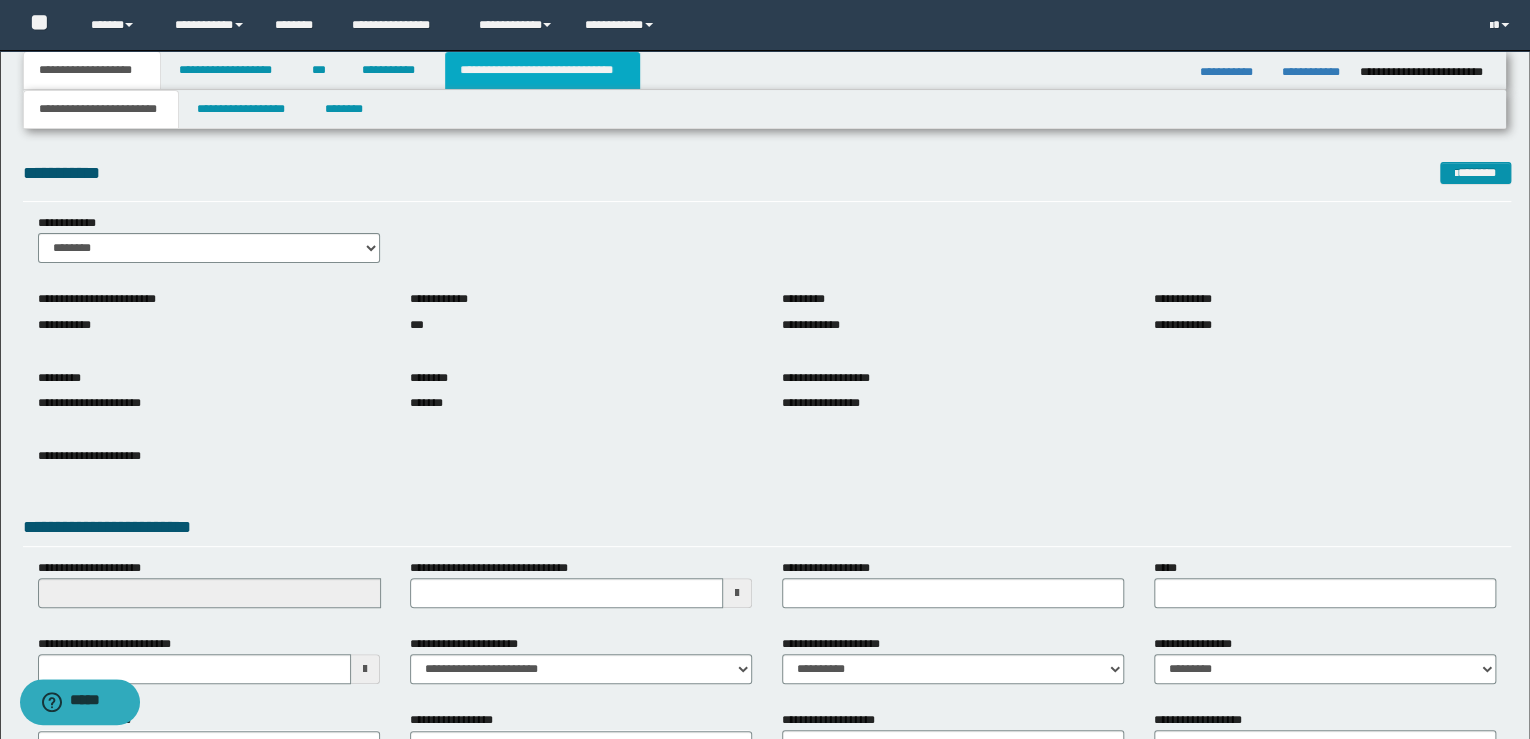 click on "**********" at bounding box center (542, 70) 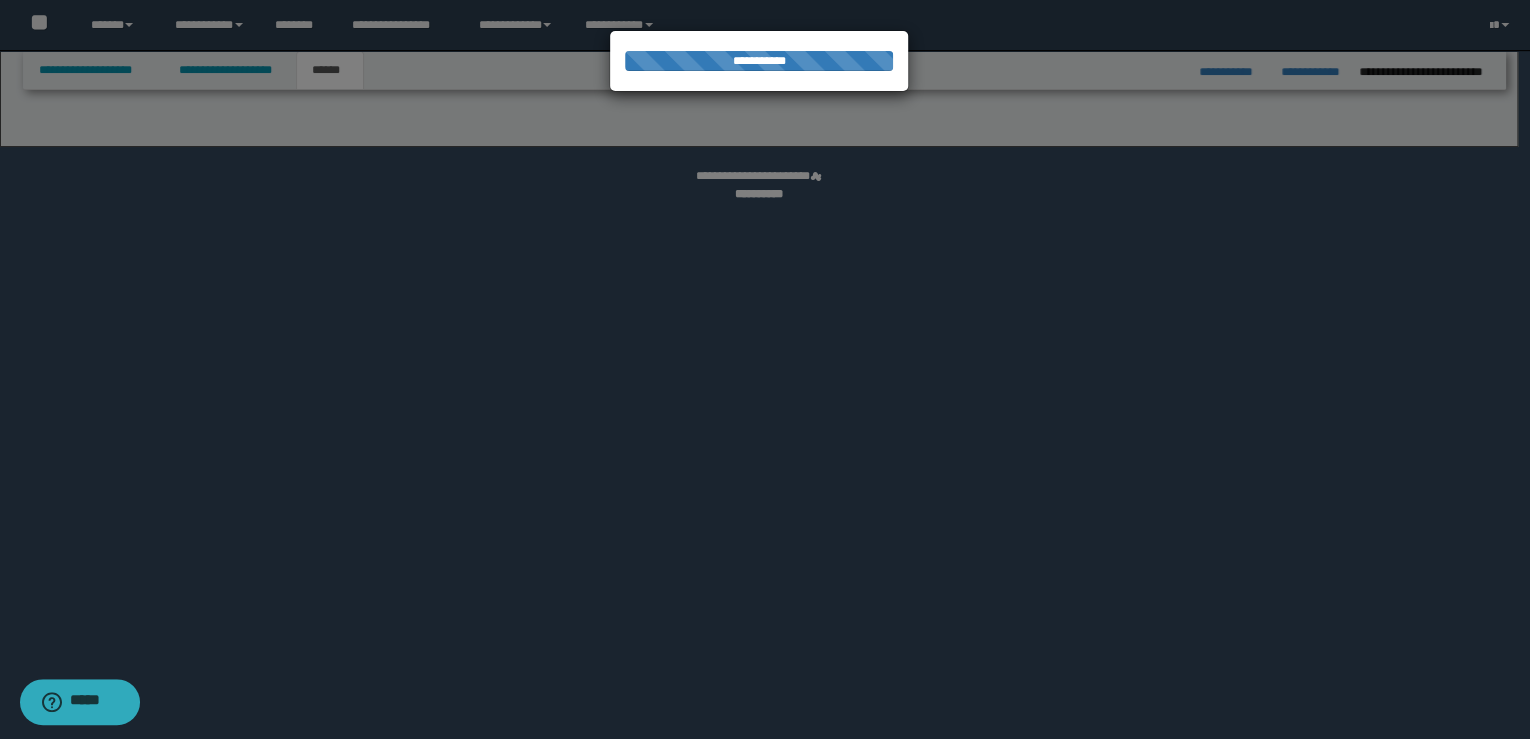 select on "*" 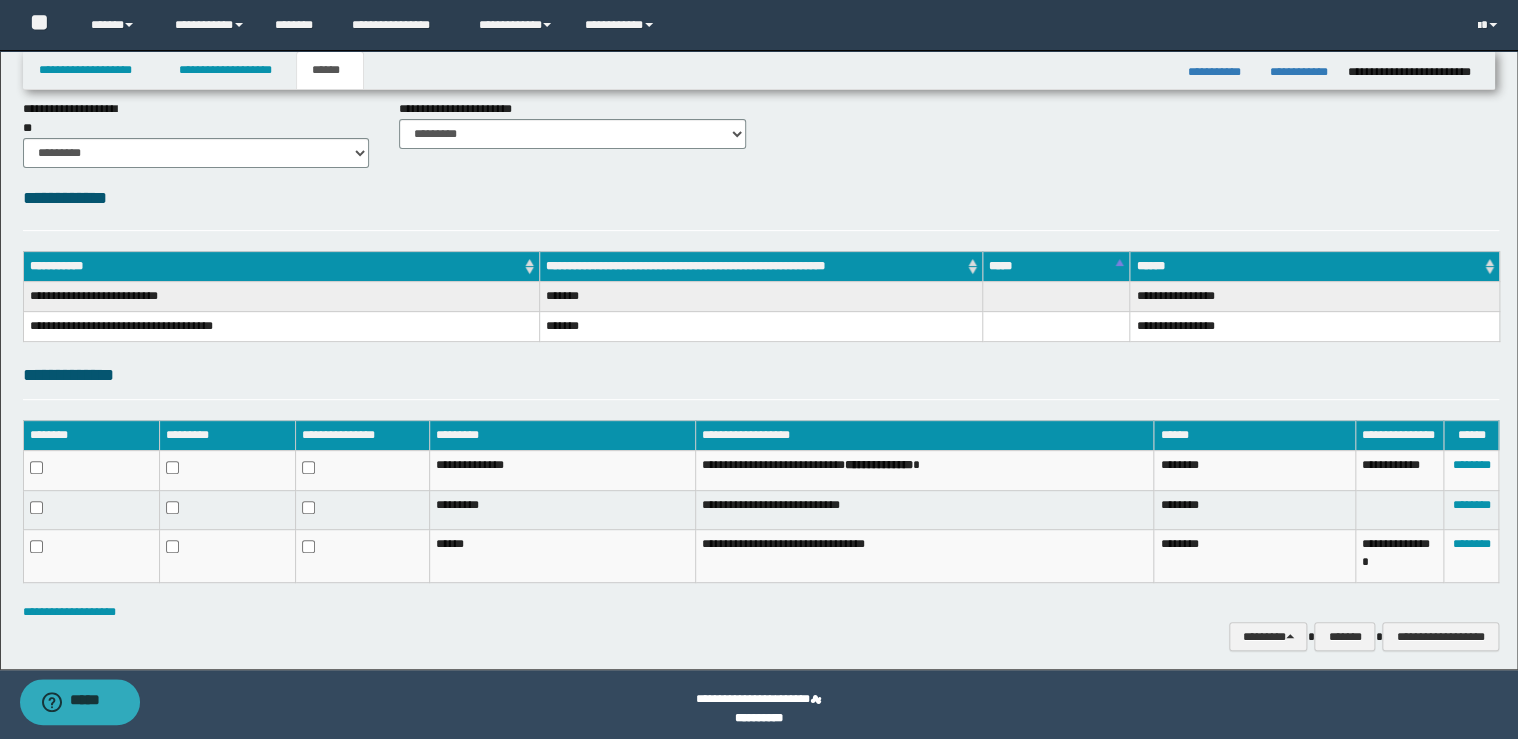 scroll, scrollTop: 167, scrollLeft: 0, axis: vertical 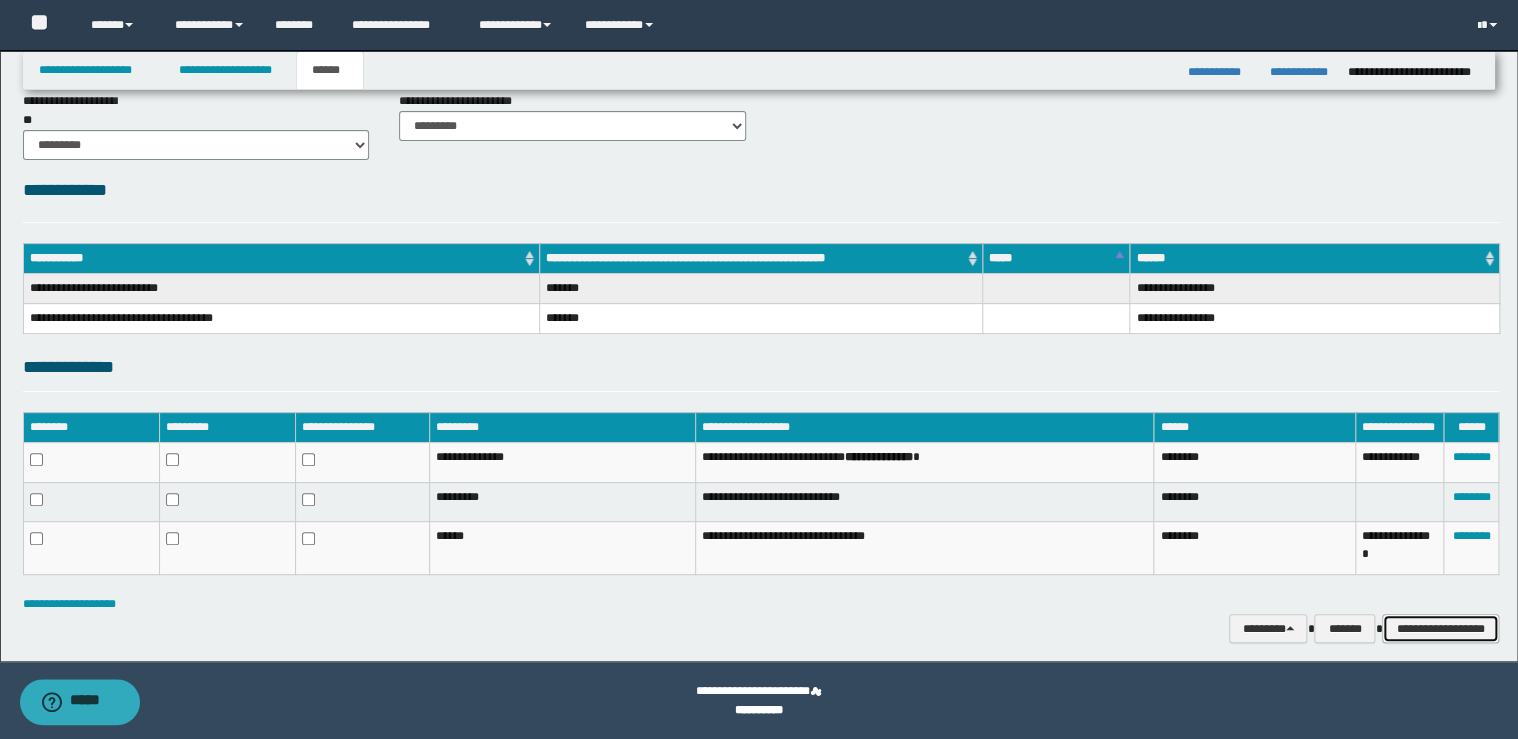 click on "**********" at bounding box center (1440, 629) 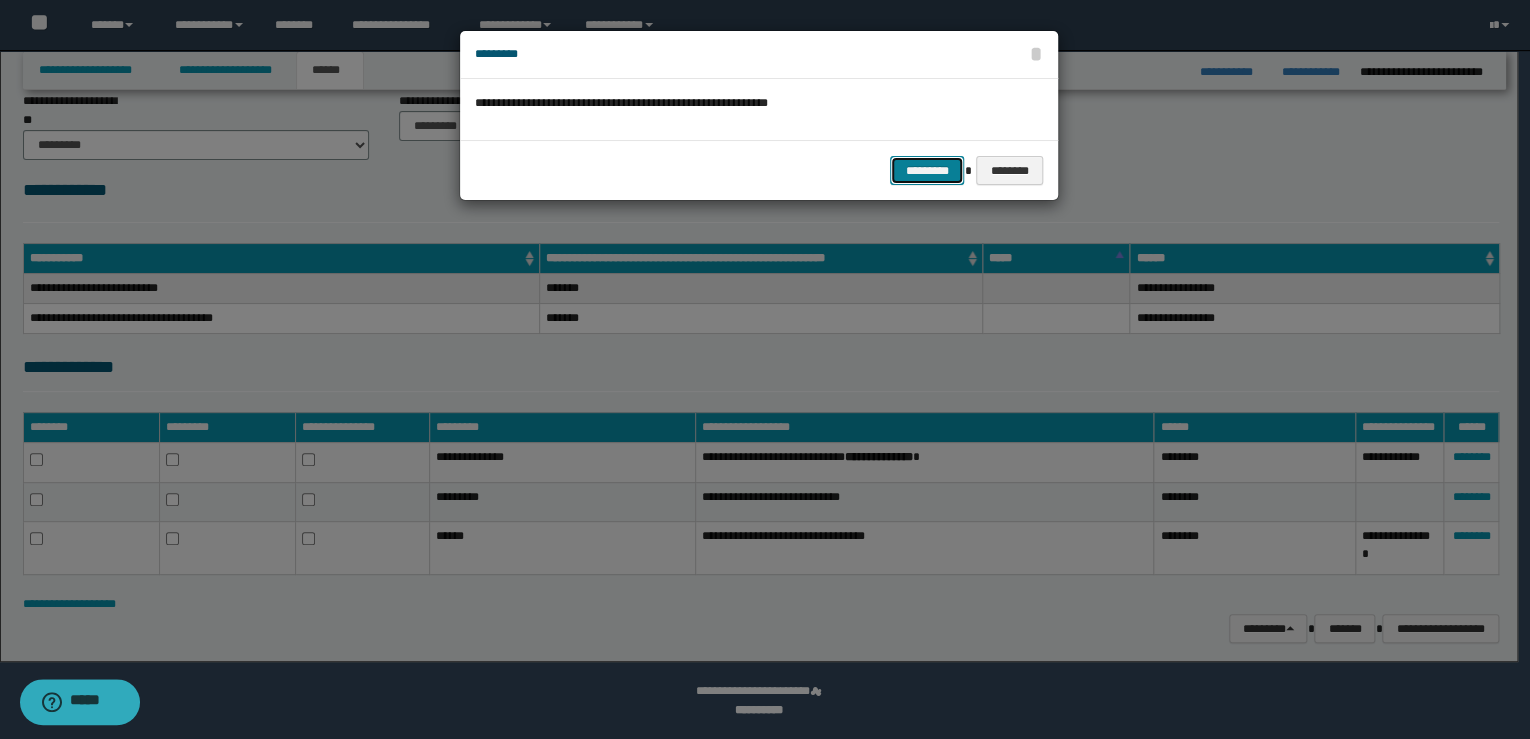 click on "*********" at bounding box center (927, 171) 